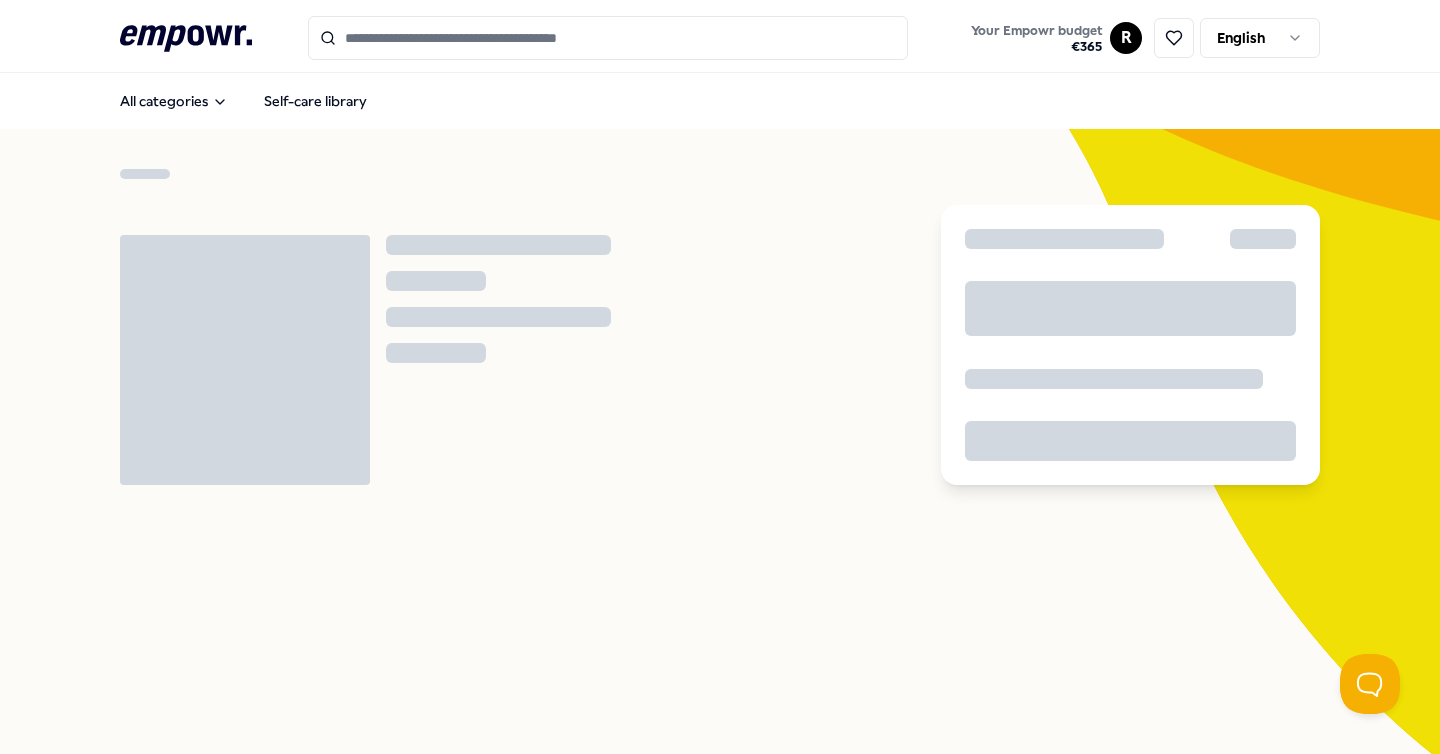 scroll, scrollTop: 0, scrollLeft: 0, axis: both 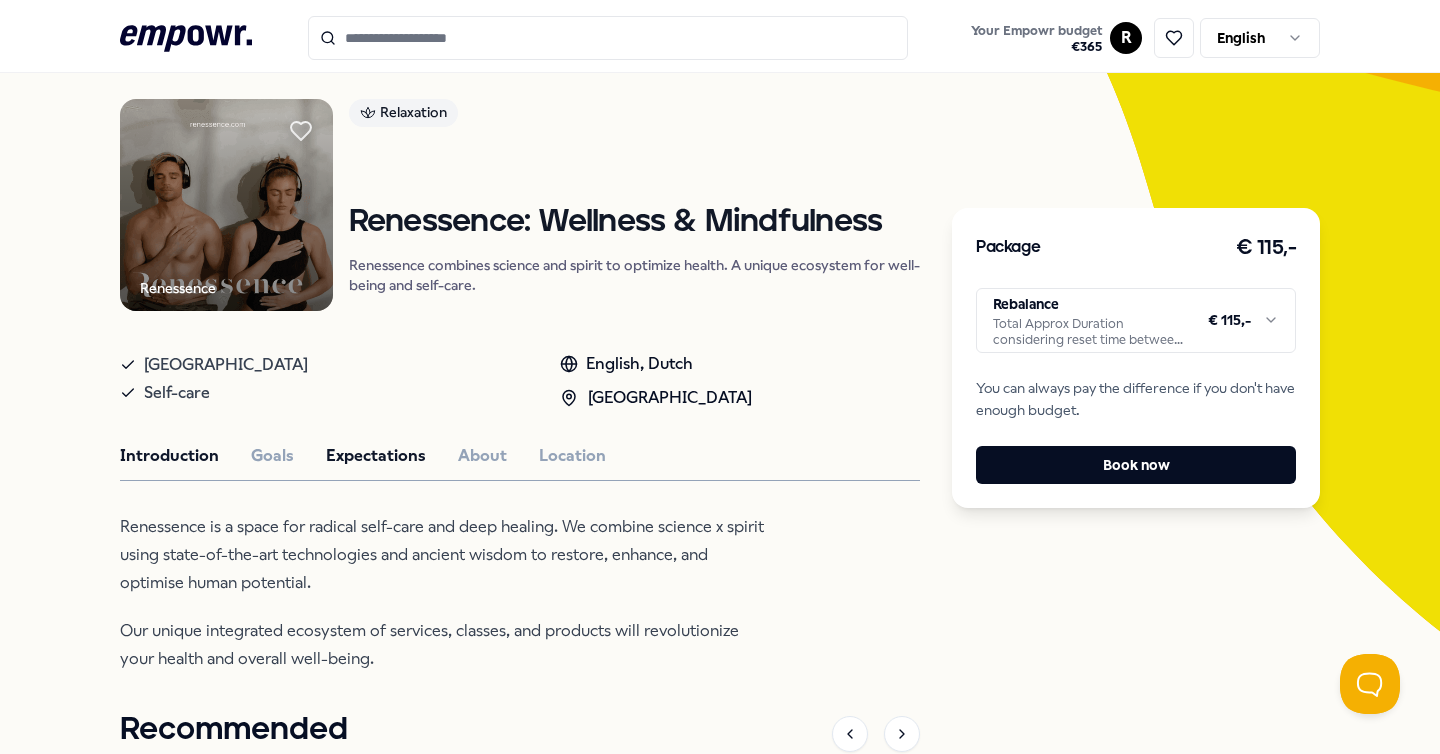 click on "Expectations" at bounding box center [376, 456] 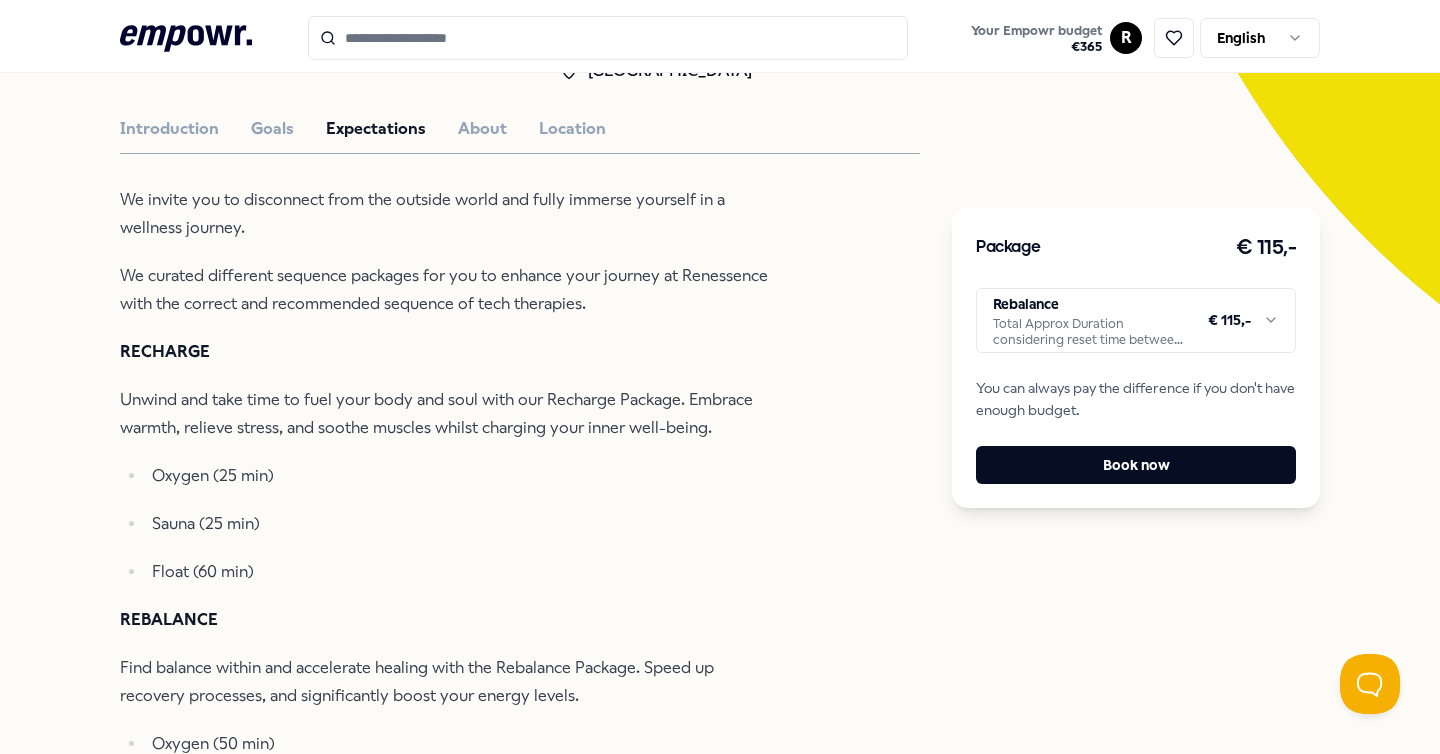 scroll, scrollTop: 457, scrollLeft: 0, axis: vertical 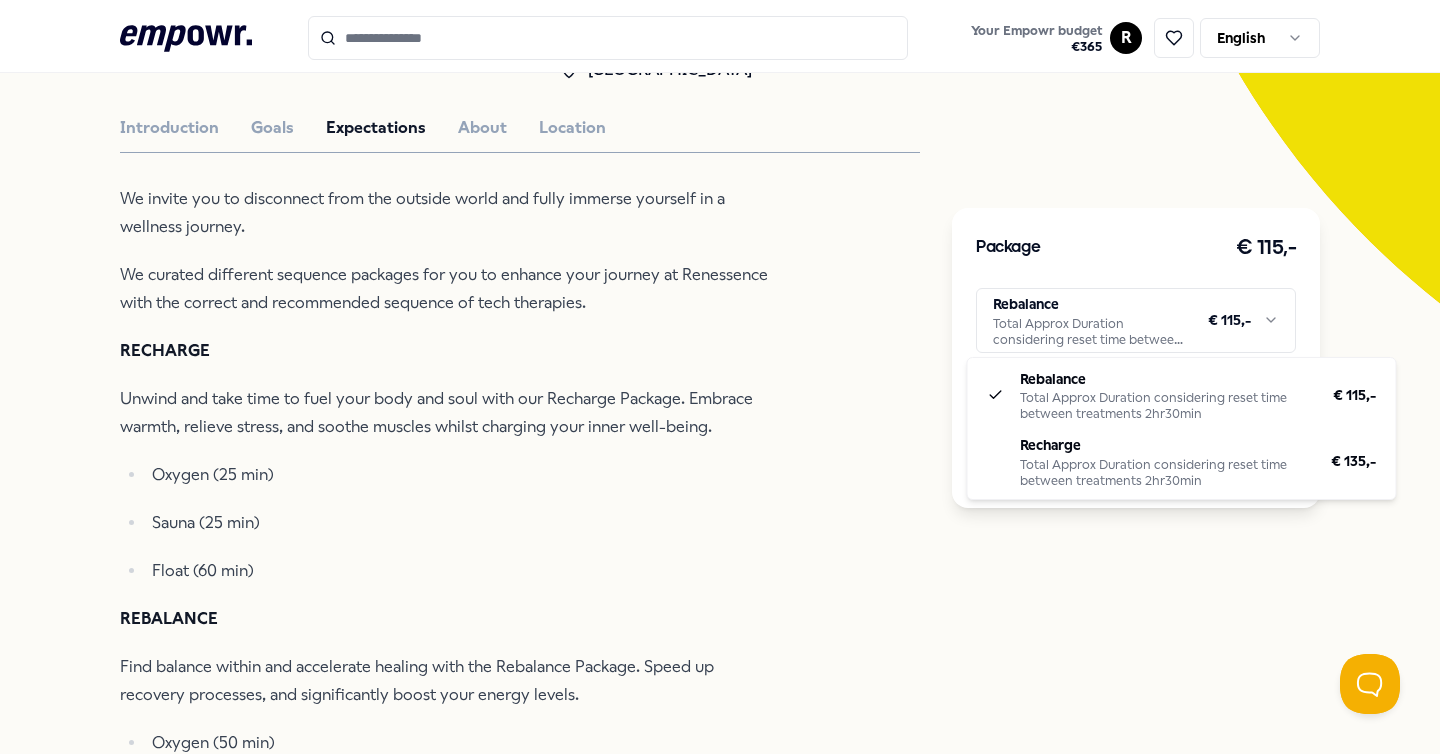 click on ".empowr-logo_svg__cls-1{fill:#03032f} Your Empowr budget € 365 R English All categories   Self-care library Back Renessence Relaxation Renessence: Wellness & Mindfulness Renessence combines science and spirit to optimize health. A unique ecosystem for well-being and self-care. Amsterdam Self-care English, Dutch Amsterdam Region Introduction Goals Expectations About Location We invite you to disconnect from the outside world and fully immerse yourself in a wellness journey. We curated different sequence packages for you to enhance your journey at Renessence with the correct and recommended sequence of tech therapies. RECHARGE Unwind and take time to fuel your body and soul with our Recharge Package. Embrace warmth, relieve stress, and soothe muscles whilst charging your inner well-being. Oxygen (25 min) Sauna (25 min) Float (60 min) REBALANCE Find balance within and accelerate healing with the Rebalance Package. Speed up recovery processes, and significantly boost your energy levels. Oxygen (50 min)   From" at bounding box center (720, 377) 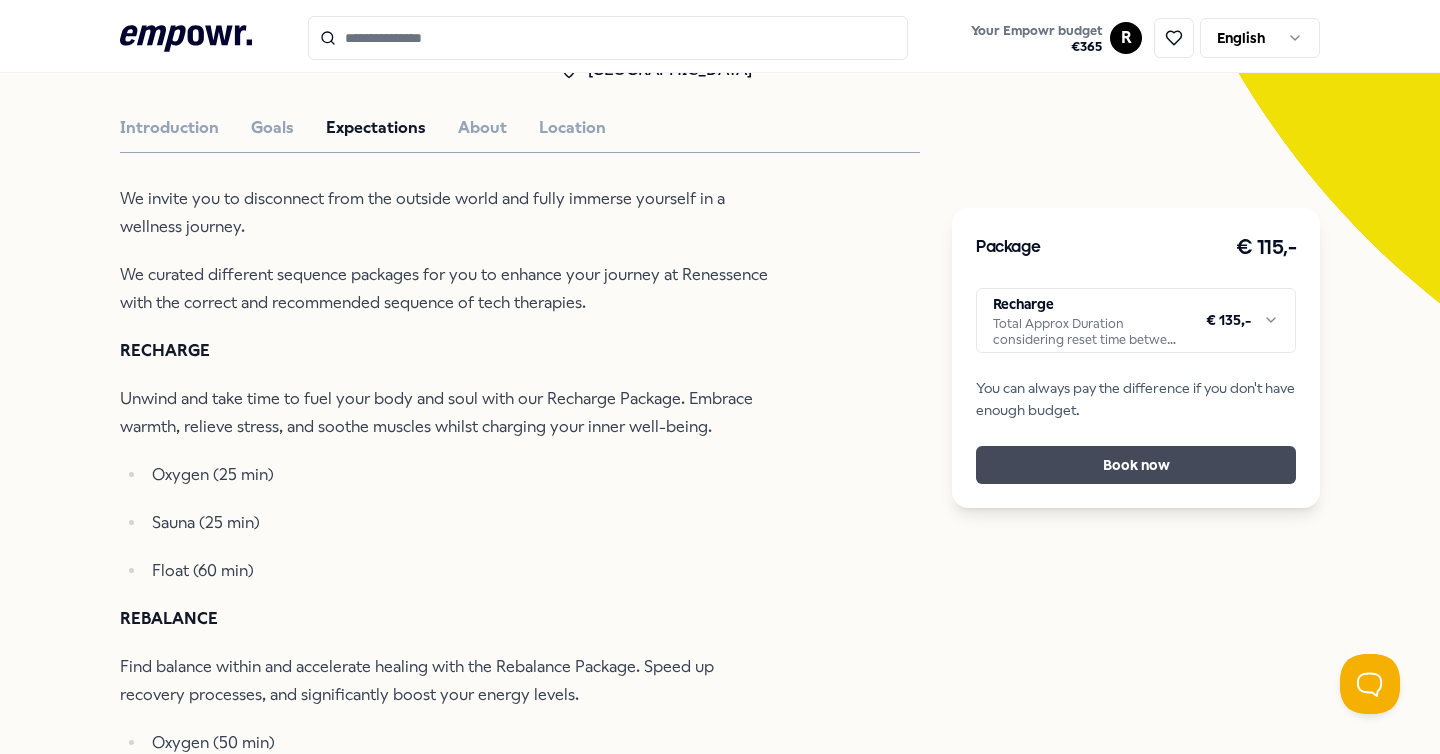 click on "Book now" at bounding box center (1136, 465) 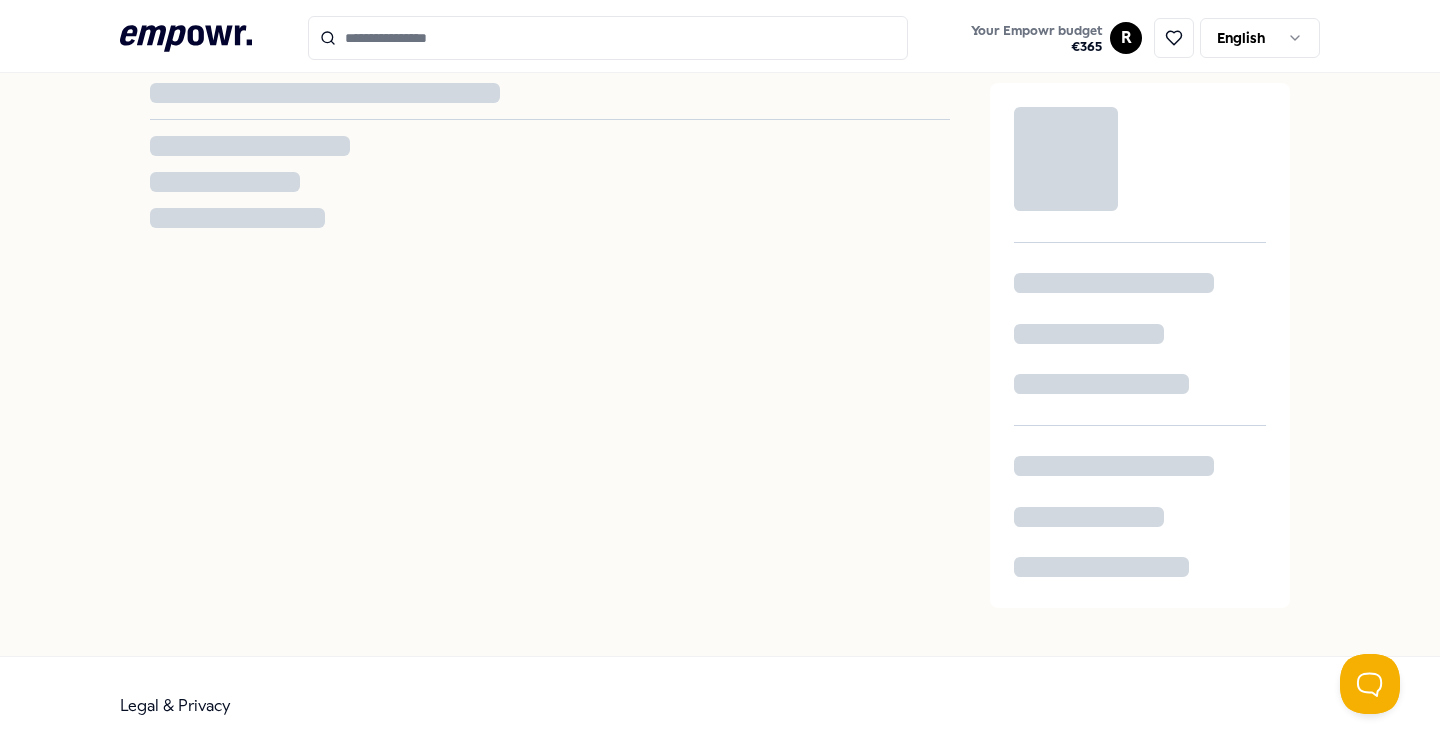 scroll, scrollTop: 401, scrollLeft: 0, axis: vertical 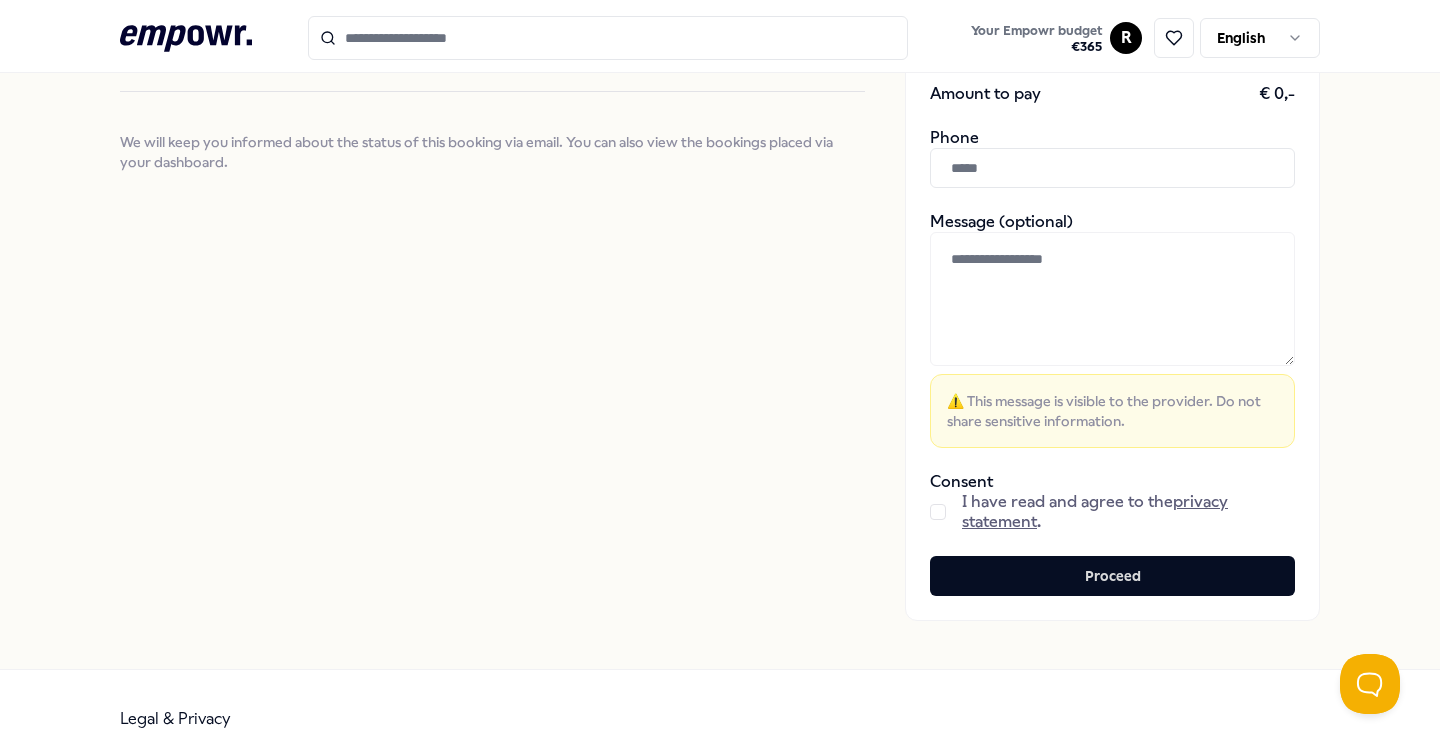 click at bounding box center [938, 512] 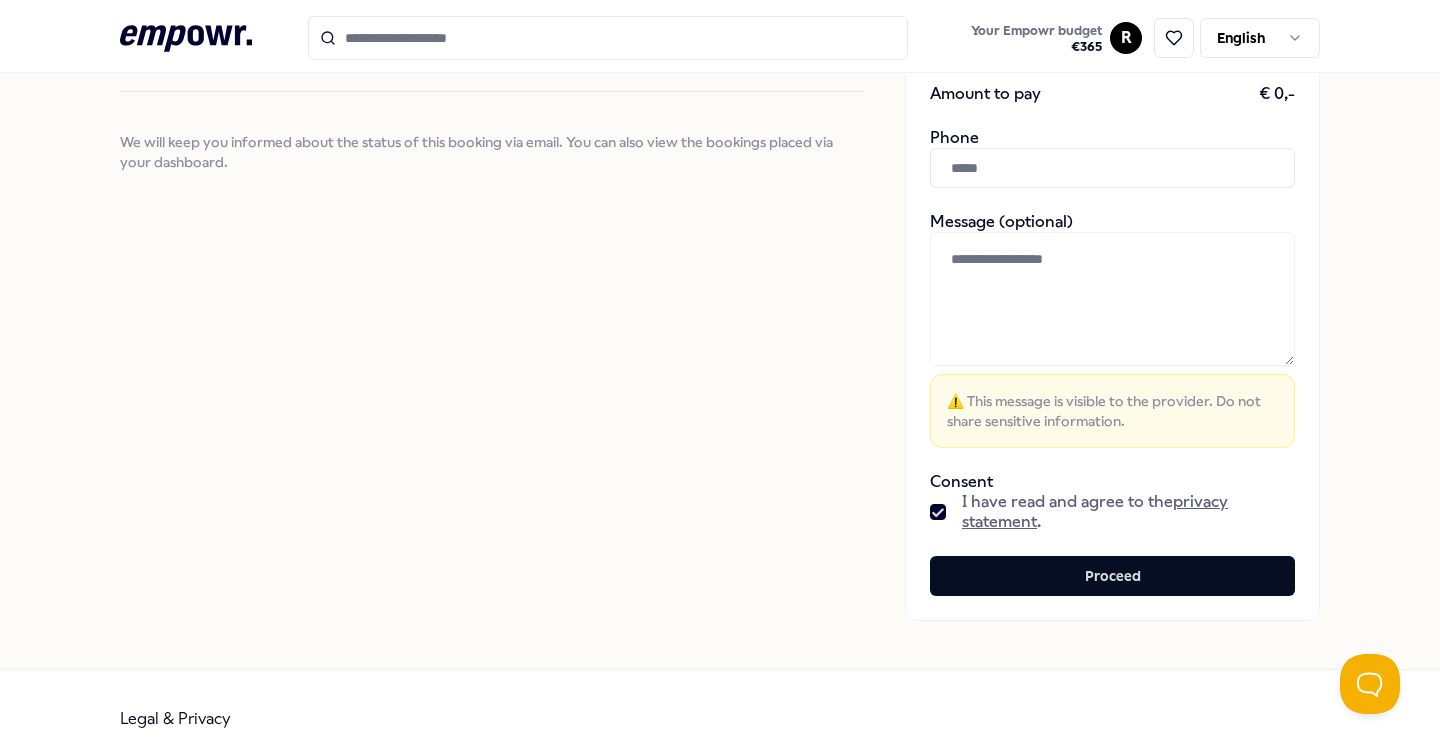 click at bounding box center [1112, 168] 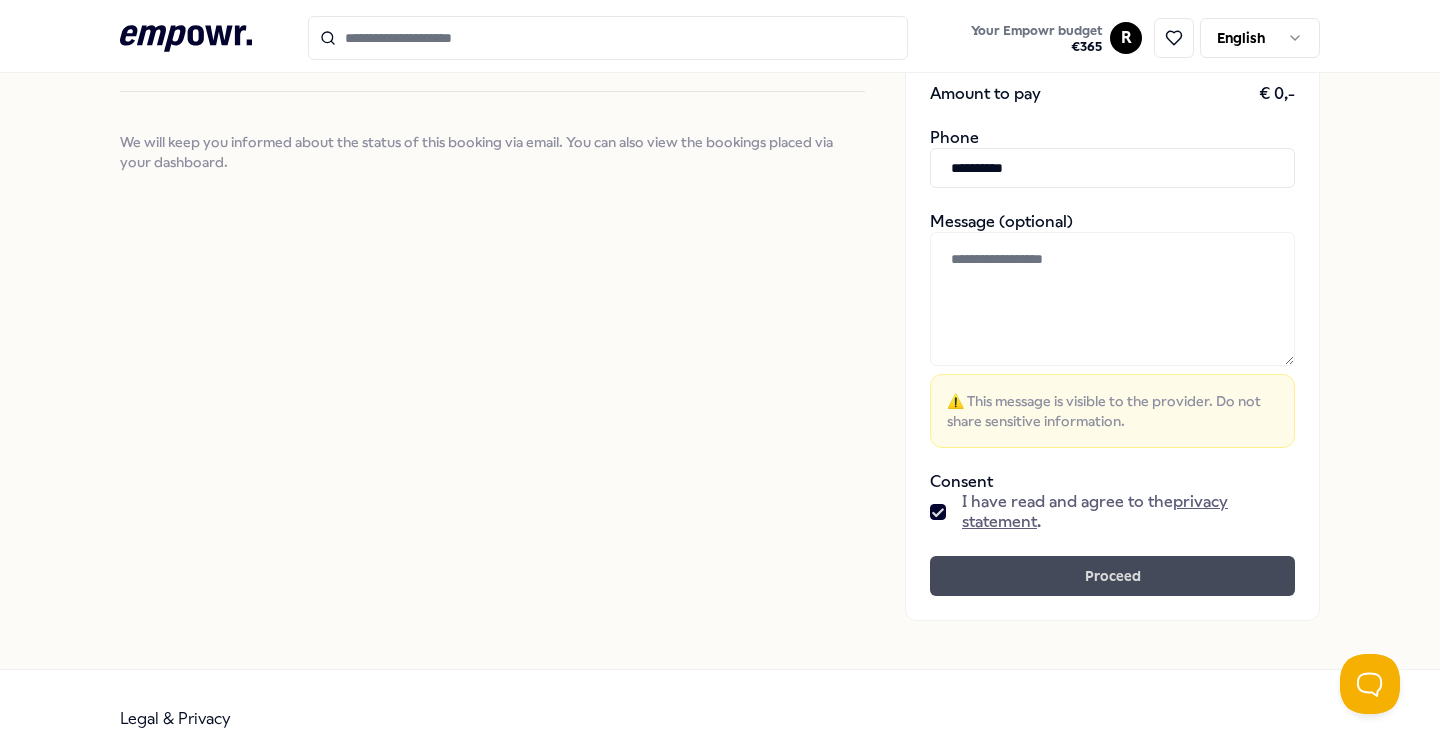 type on "**********" 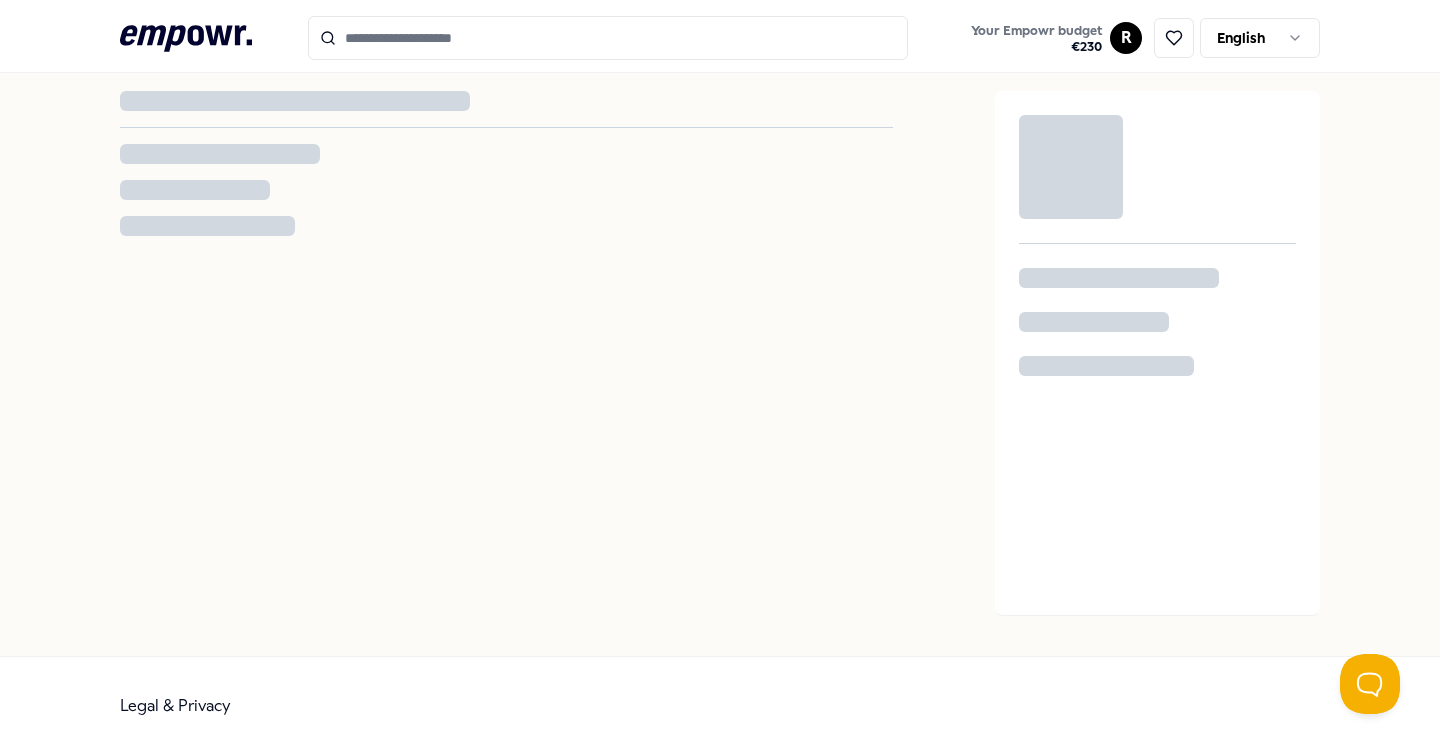 scroll, scrollTop: 0, scrollLeft: 0, axis: both 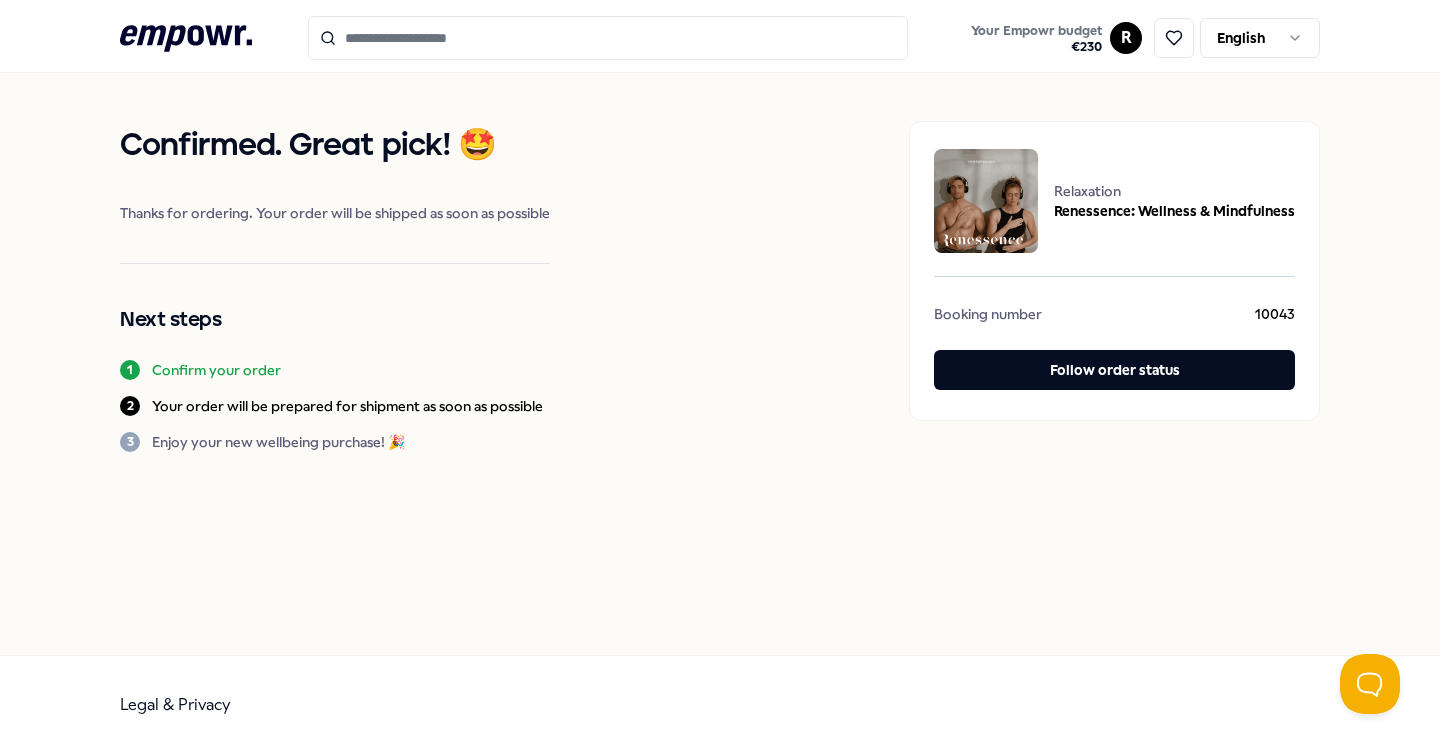 click on "Renessence: Wellness & Mindfulness" at bounding box center (1174, 211) 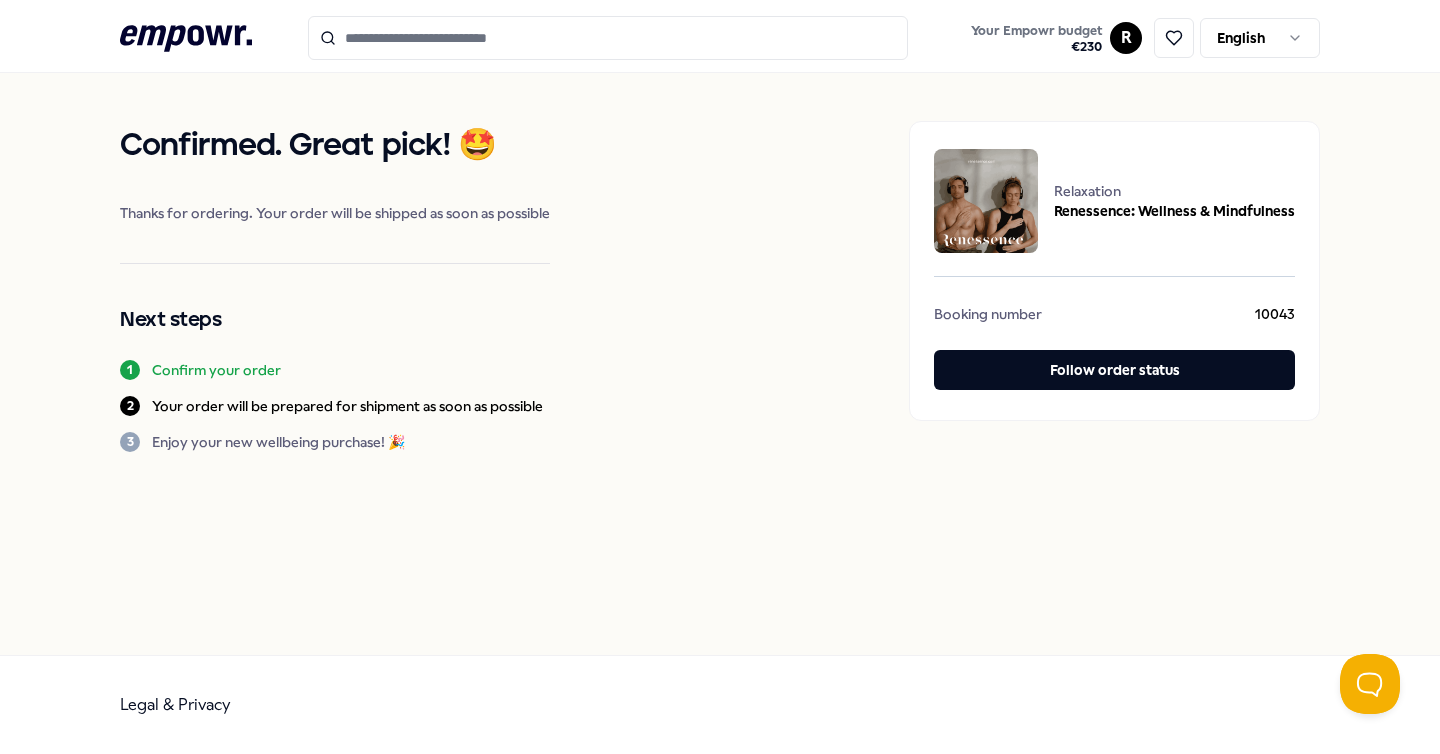 click at bounding box center (986, 201) 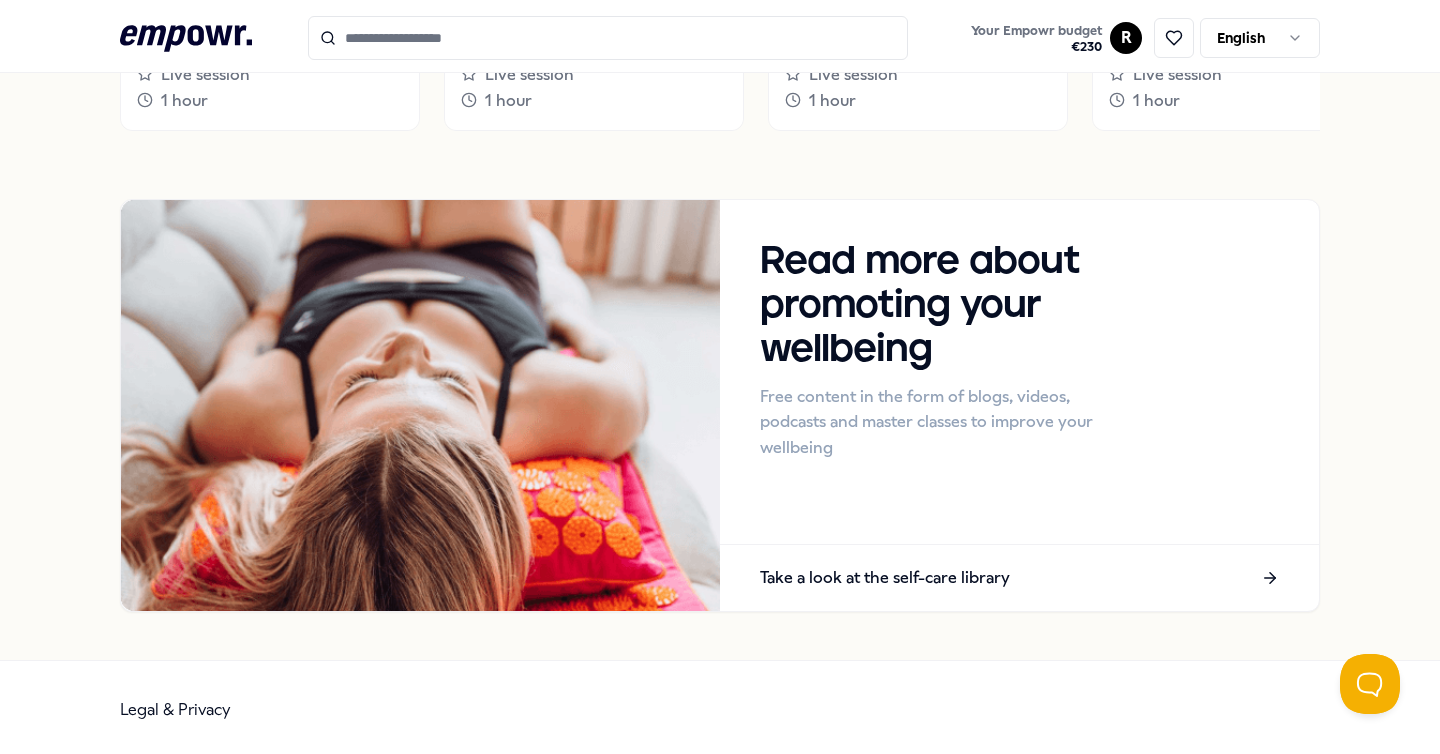 scroll, scrollTop: 1841, scrollLeft: 0, axis: vertical 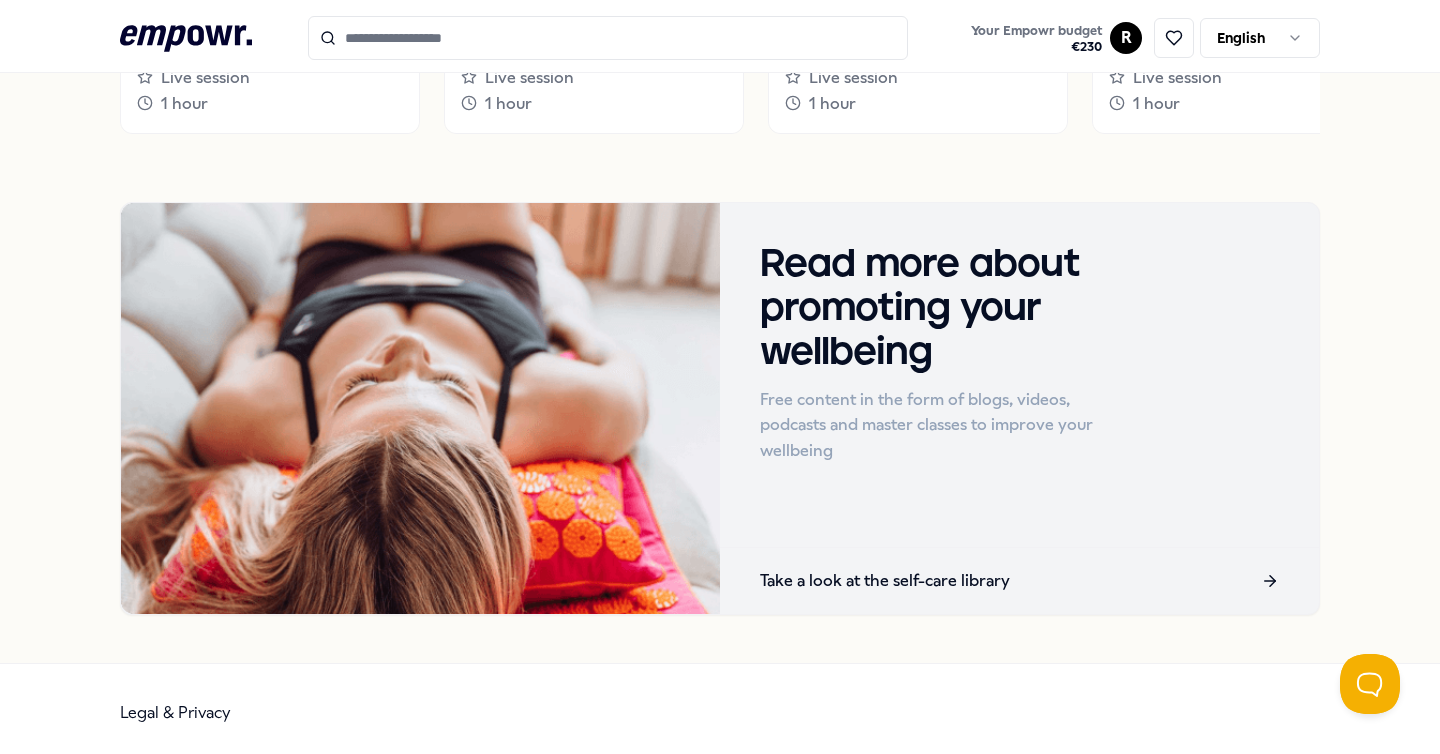click on "Take a look at the self-care library" at bounding box center (1019, 581) 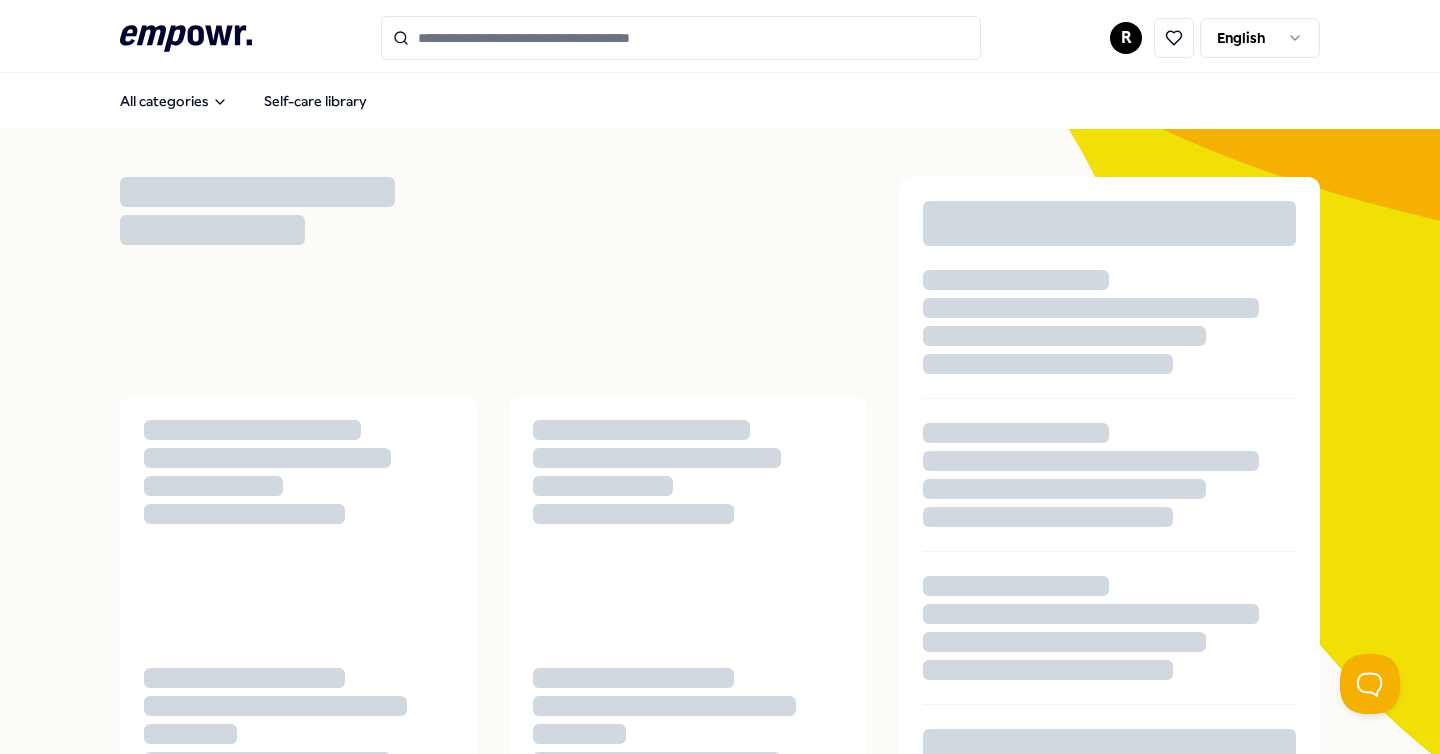 scroll, scrollTop: 0, scrollLeft: 0, axis: both 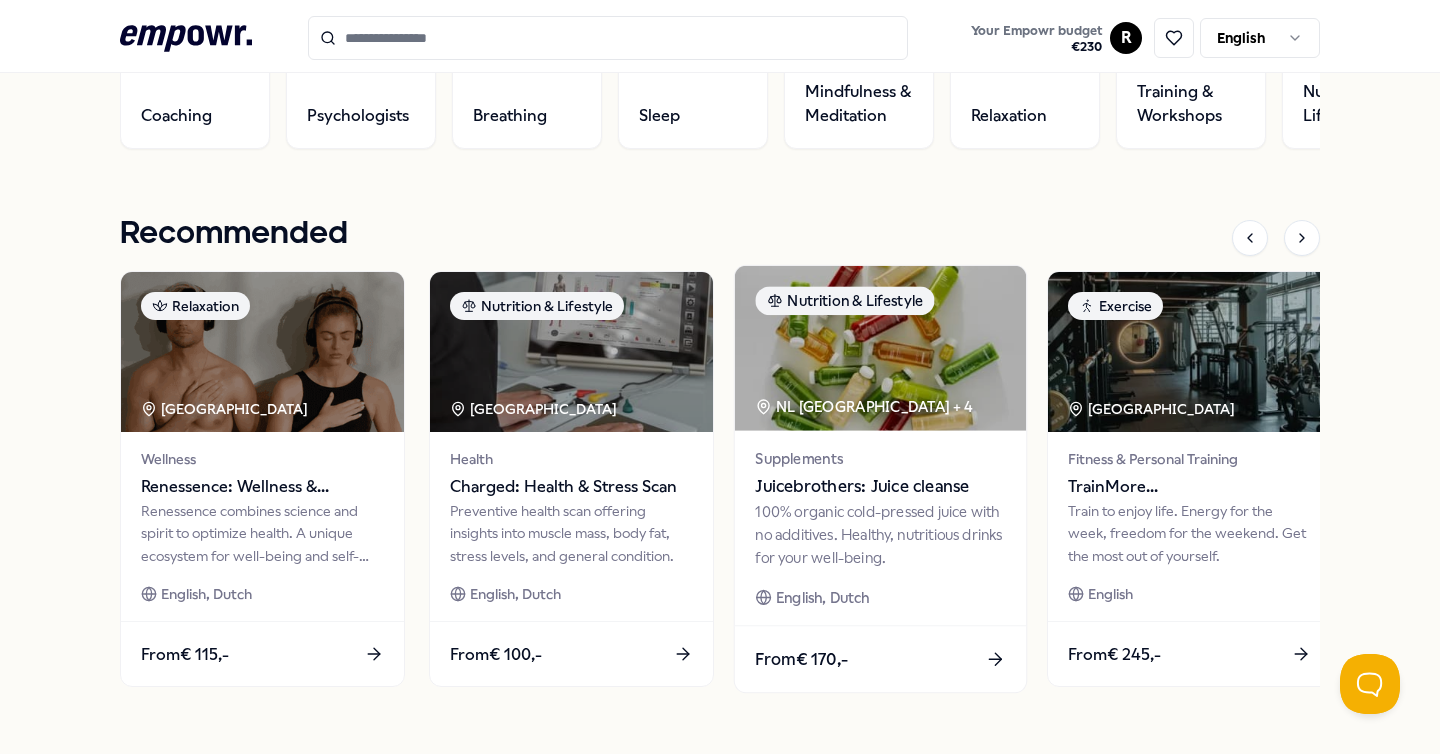 click at bounding box center [880, 348] 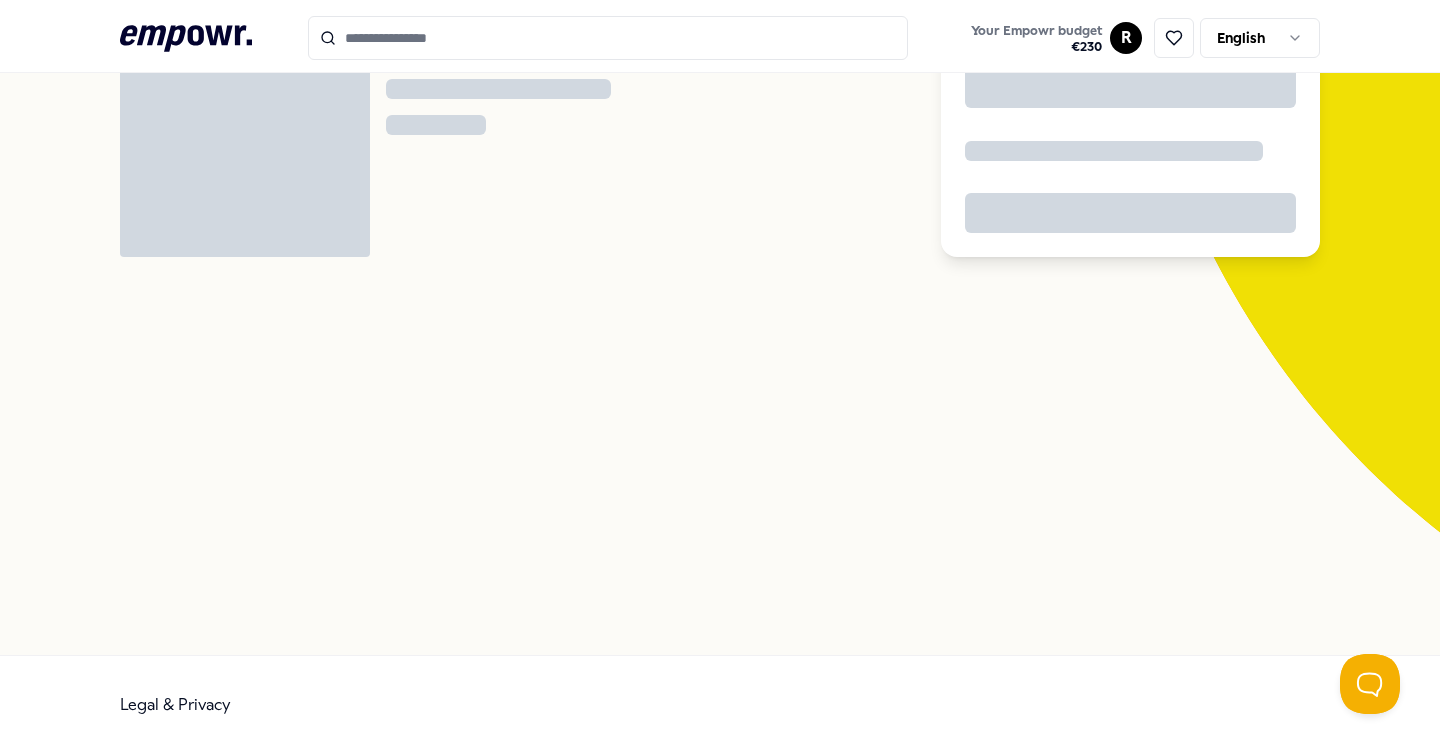 scroll, scrollTop: 129, scrollLeft: 0, axis: vertical 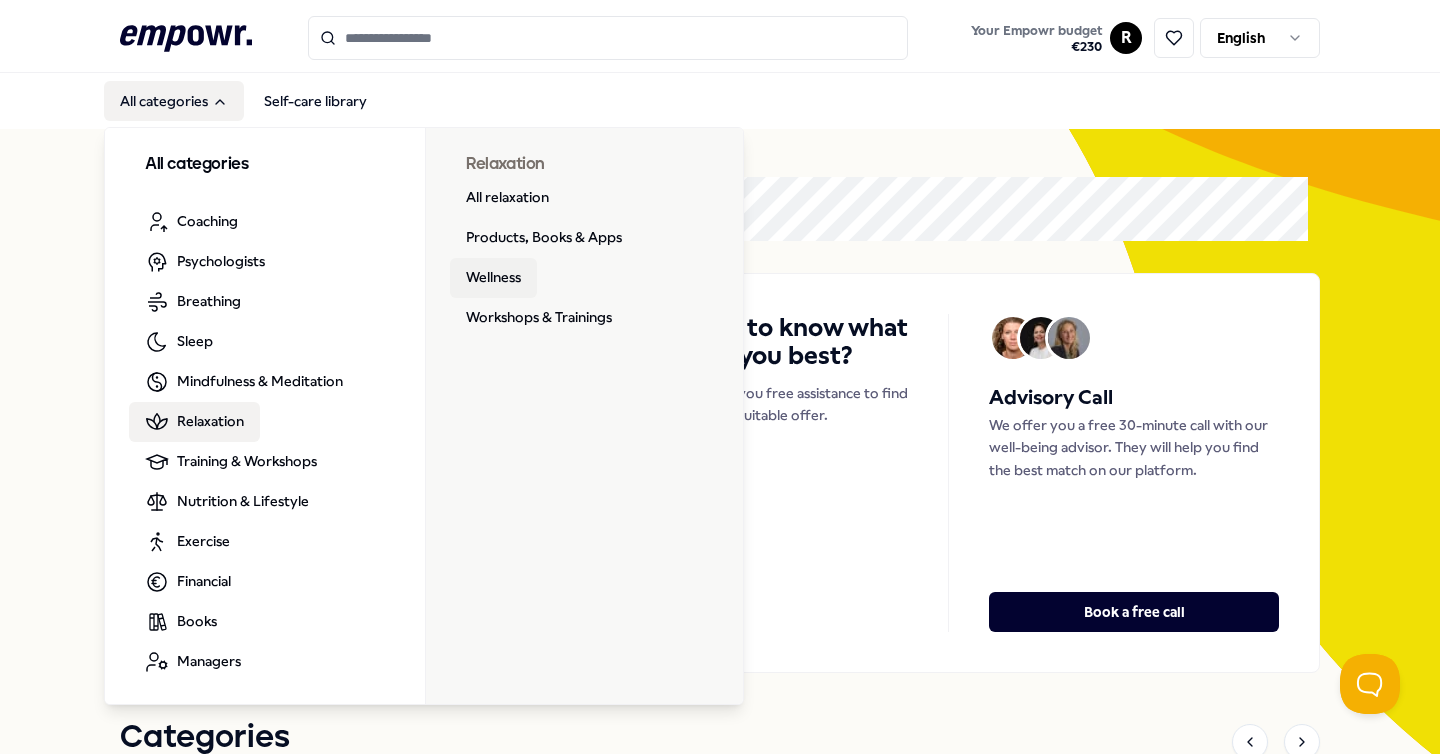 click on "Wellness" at bounding box center (493, 278) 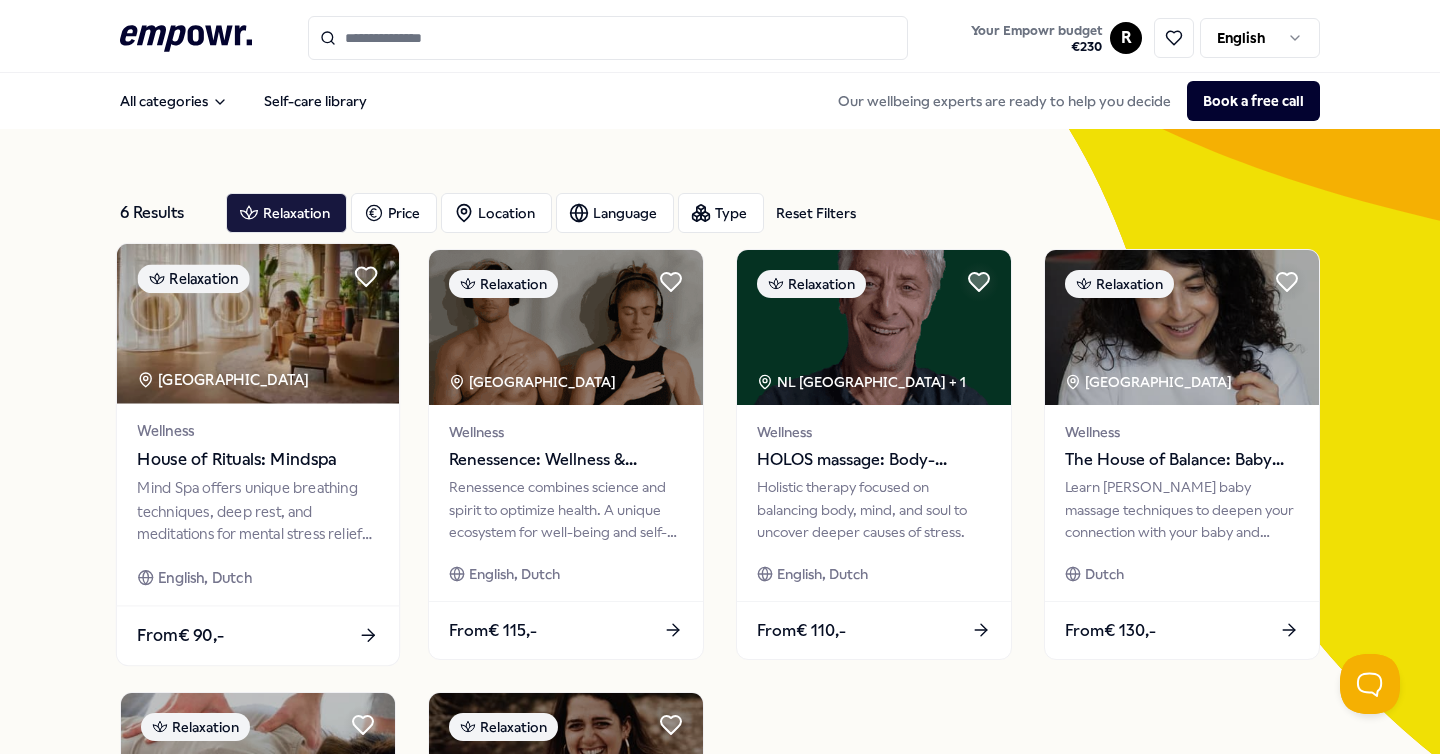 click at bounding box center [258, 324] 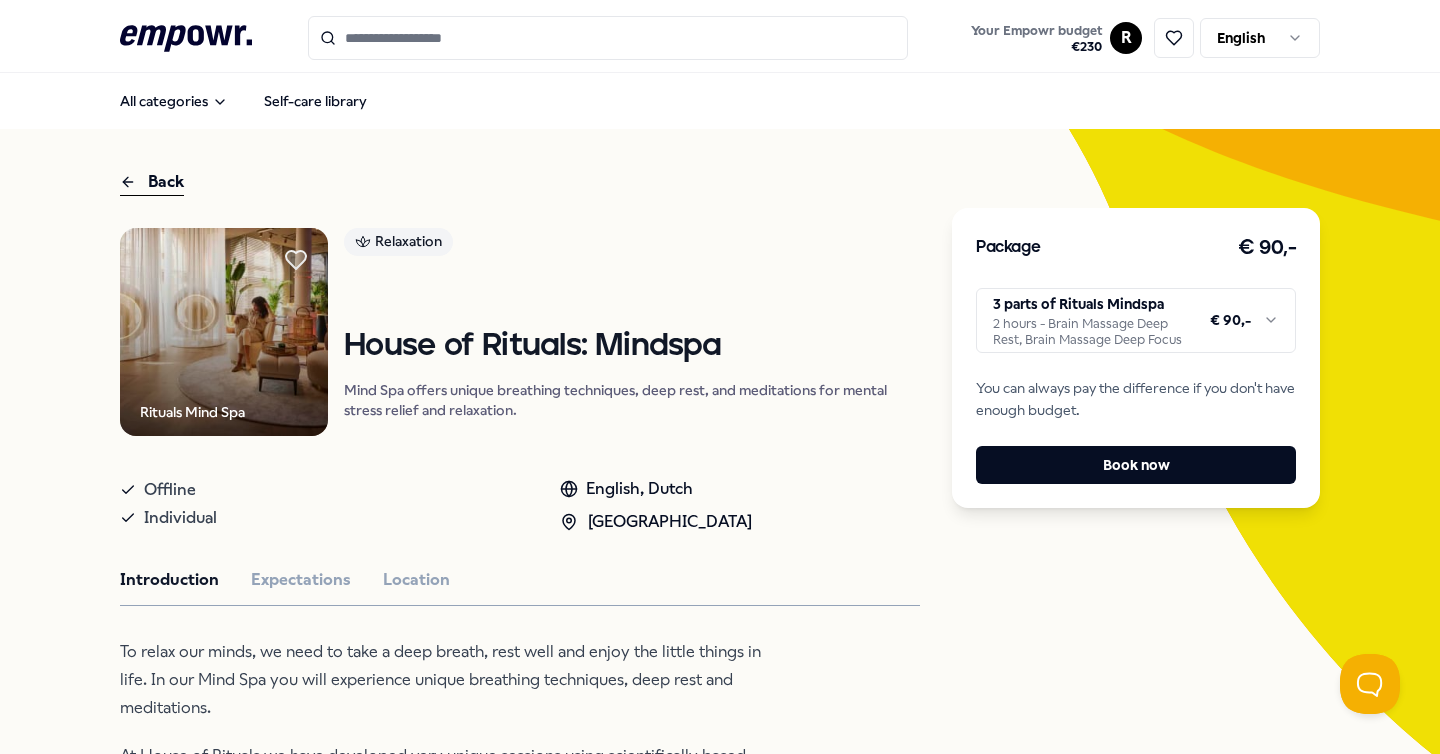 click on "Rituals Mind Spa Relaxation House of Rituals: Mindspa Mind Spa offers unique breathing techniques, deep rest, and meditations for mental stress relief and relaxation. Offline Individual English, [GEOGRAPHIC_DATA] Introduction Expectations Location To relax our minds, we need to take a deep breath, rest well and enjoy the little things in life. In our Mind Spa you will experience unique breathing techniques, deep rest and meditations. At House of Rituals we have developed very unique sessions using scientifically based techniques for mental stress relief and relaxation. Dive into the world of the world's first Mind Spa and discover what it can offer you. Recommended Relaxation [GEOGRAPHIC_DATA] Region   Wellness Renessence: Wellness & Mindfulness Renessence combines science and spirit to optimize health. A unique ecosystem
for well-being and self-care. English, Dutch From  € 115,- Nutrition & Lifestyle [GEOGRAPHIC_DATA] Region   Health Charged: Health & Stress Scan English, Dutch From  € 100,- [GEOGRAPHIC_DATA]" at bounding box center (520, 792) 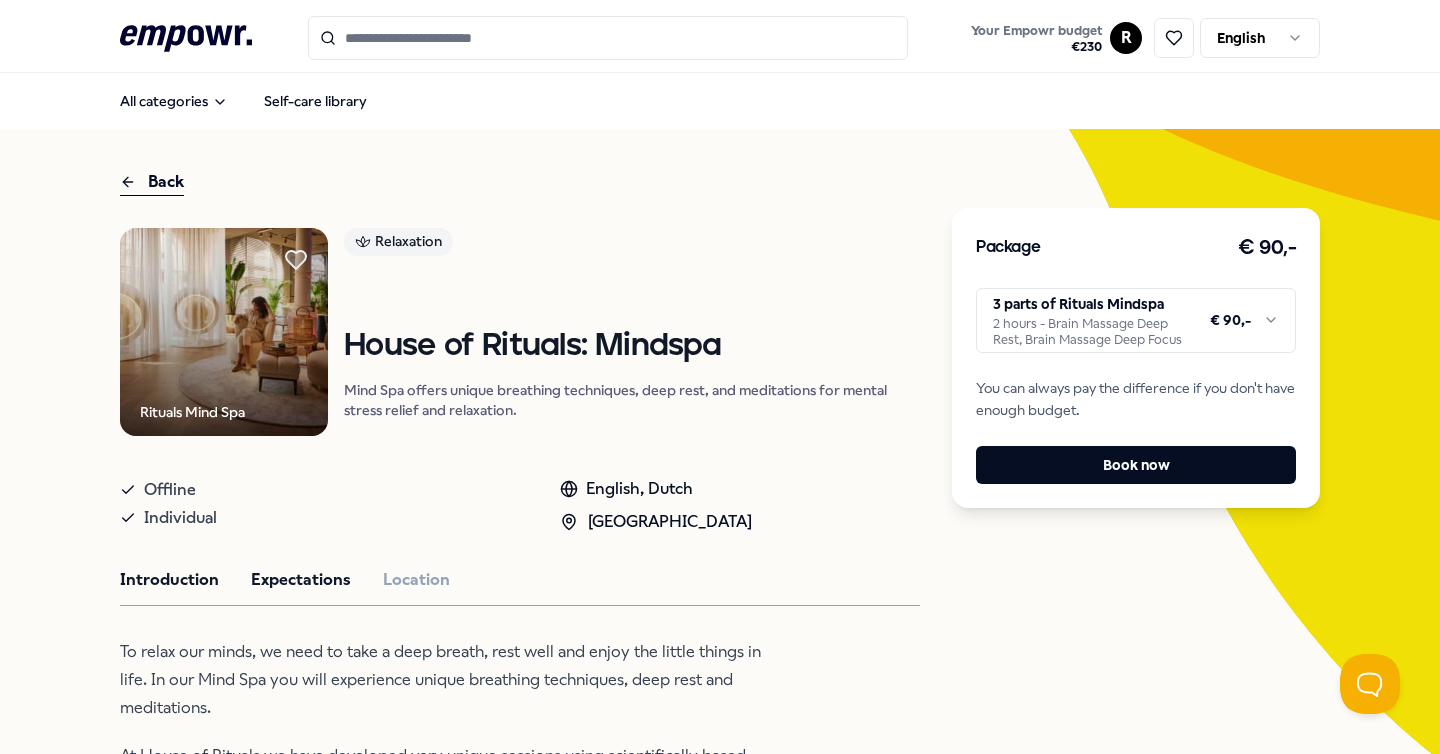 click on "Expectations" at bounding box center [301, 580] 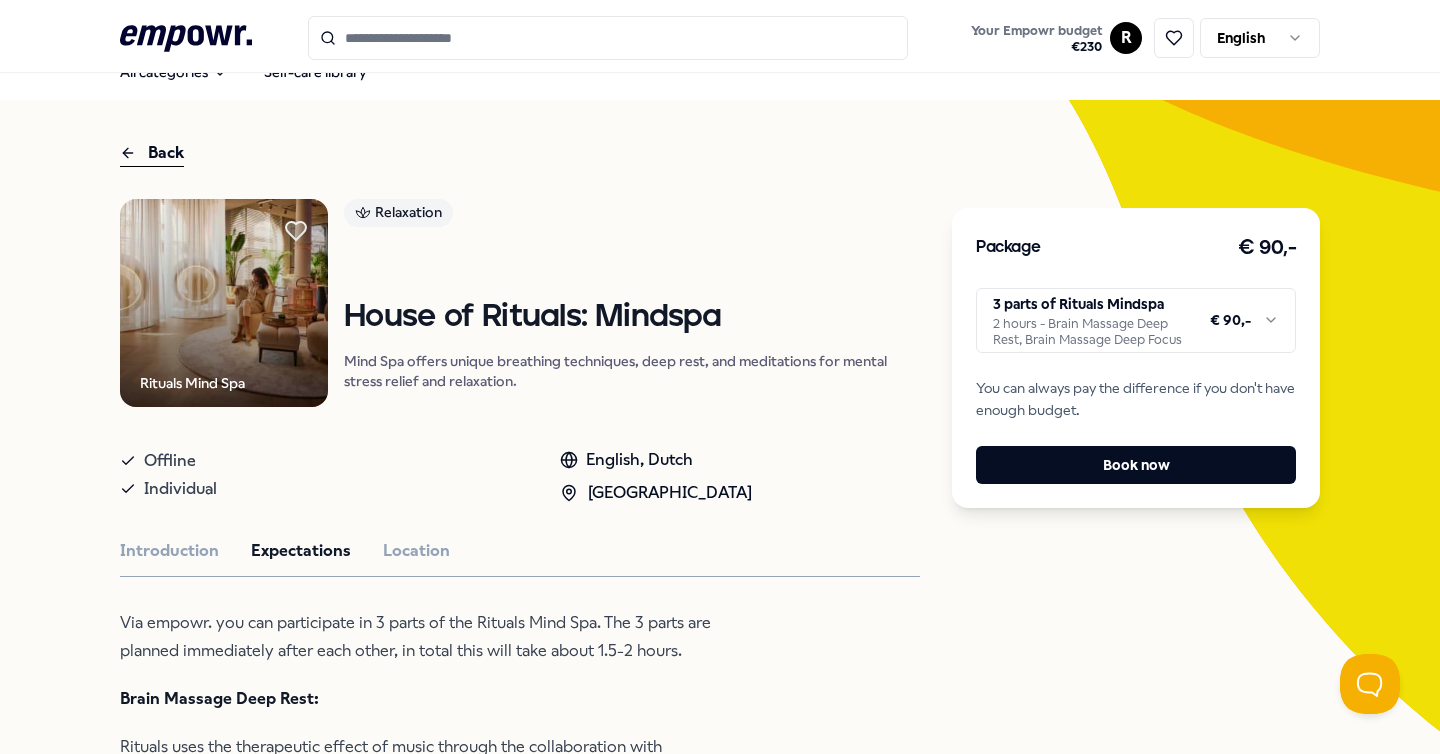 scroll, scrollTop: 0, scrollLeft: 0, axis: both 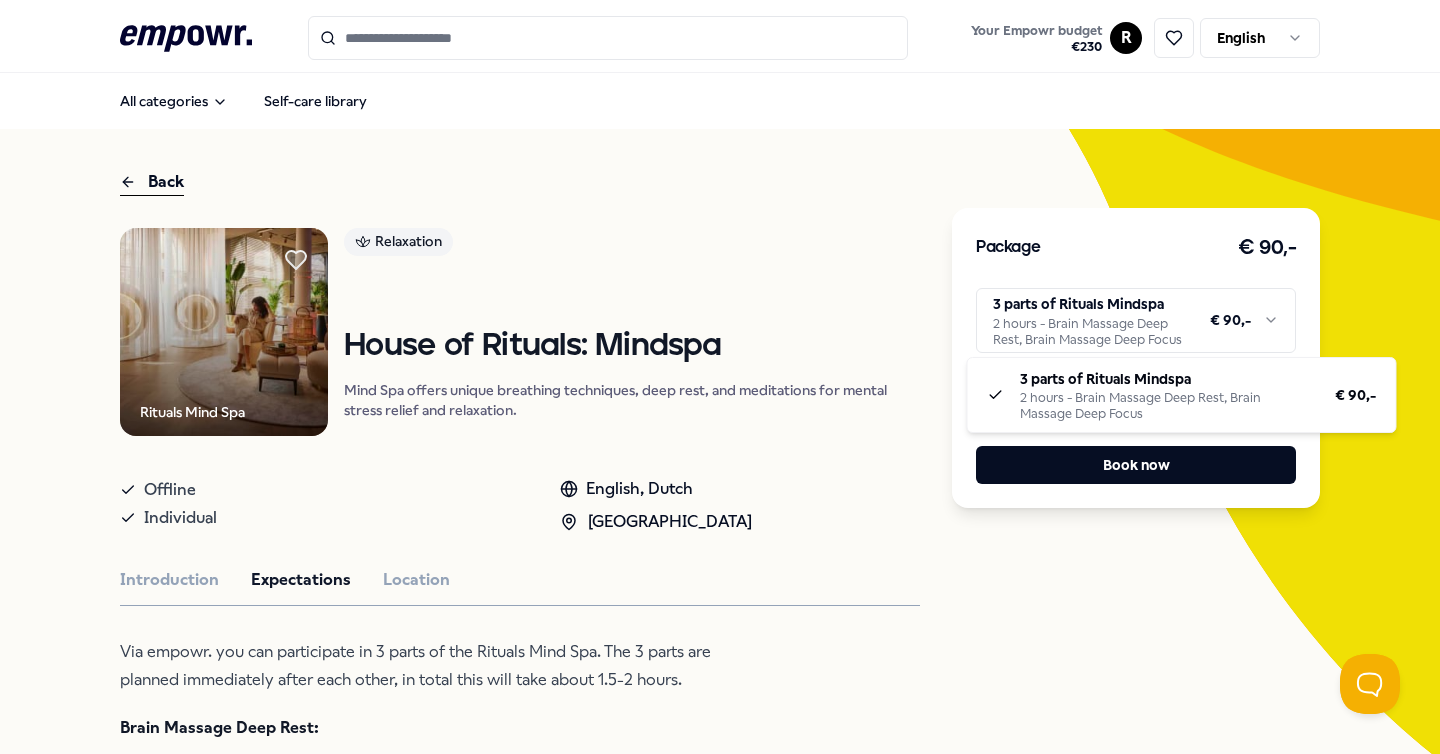 click on ".empowr-logo_svg__cls-1{fill:#03032f} Your Empowr budget € 230 R English All categories   Self-care library Back Rituals Mind Spa Relaxation House of Rituals: Mindspa Mind Spa offers unique breathing techniques, deep rest, and meditations for mental stress relief and relaxation. Offline Individual English, [GEOGRAPHIC_DATA] Introduction Expectations Location Via empowr. you can participate in 3 parts of the Rituals Mind Spa. The 3 parts are planned immediately after each other, in total this will take about 1.5-2 hours. Brain Massage Deep Rest: Rituals uses the therapeutic effect of music through the collaboration with [PERSON_NAME], one of the best audio engineers in the [GEOGRAPHIC_DATA]. Together we bring a state-of-the-art brain massage to recharge and stimulate your brain, or to deeply relax your body, mind and soul. Choose the 30-minute experience, or the 50-minute extended version that will take you into an even deeper state of meditation. Hydrojet Bed: Breathing Bubble: Recommended Relaxation   Wellness" at bounding box center (720, 377) 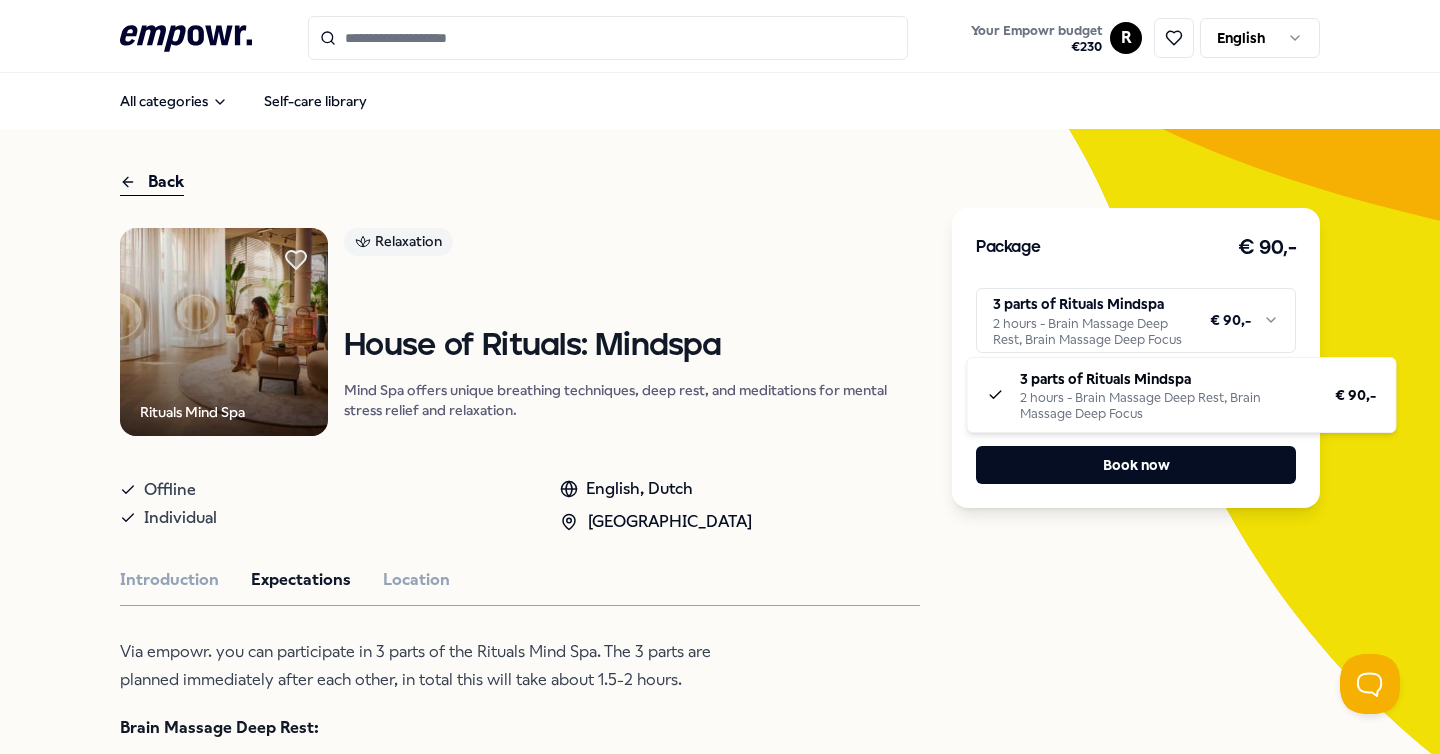 click on ".empowr-logo_svg__cls-1{fill:#03032f} Your Empowr budget € 230 R English All categories   Self-care library Back Rituals Mind Spa Relaxation House of Rituals: Mindspa Mind Spa offers unique breathing techniques, deep rest, and meditations for mental stress relief and relaxation. Offline Individual English, [GEOGRAPHIC_DATA] Introduction Expectations Location Via empowr. you can participate in 3 parts of the Rituals Mind Spa. The 3 parts are planned immediately after each other, in total this will take about 1.5-2 hours. Brain Massage Deep Rest: Rituals uses the therapeutic effect of music through the collaboration with [PERSON_NAME], one of the best audio engineers in the [GEOGRAPHIC_DATA]. Together we bring a state-of-the-art brain massage to recharge and stimulate your brain, or to deeply relax your body, mind and soul. Choose the 30-minute experience, or the 50-minute extended version that will take you into an even deeper state of meditation. Hydrojet Bed: Breathing Bubble: Recommended Relaxation   Wellness" at bounding box center [720, 377] 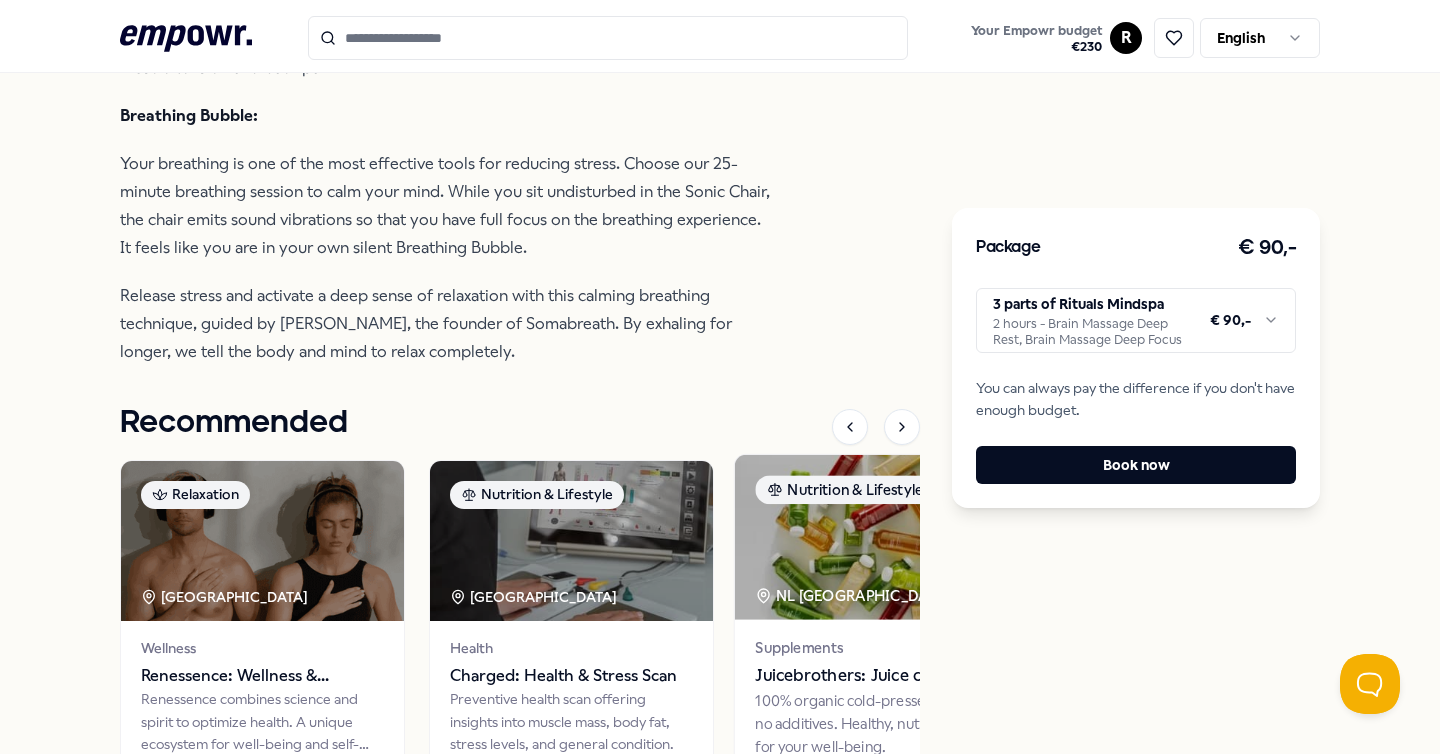 scroll, scrollTop: 1190, scrollLeft: 0, axis: vertical 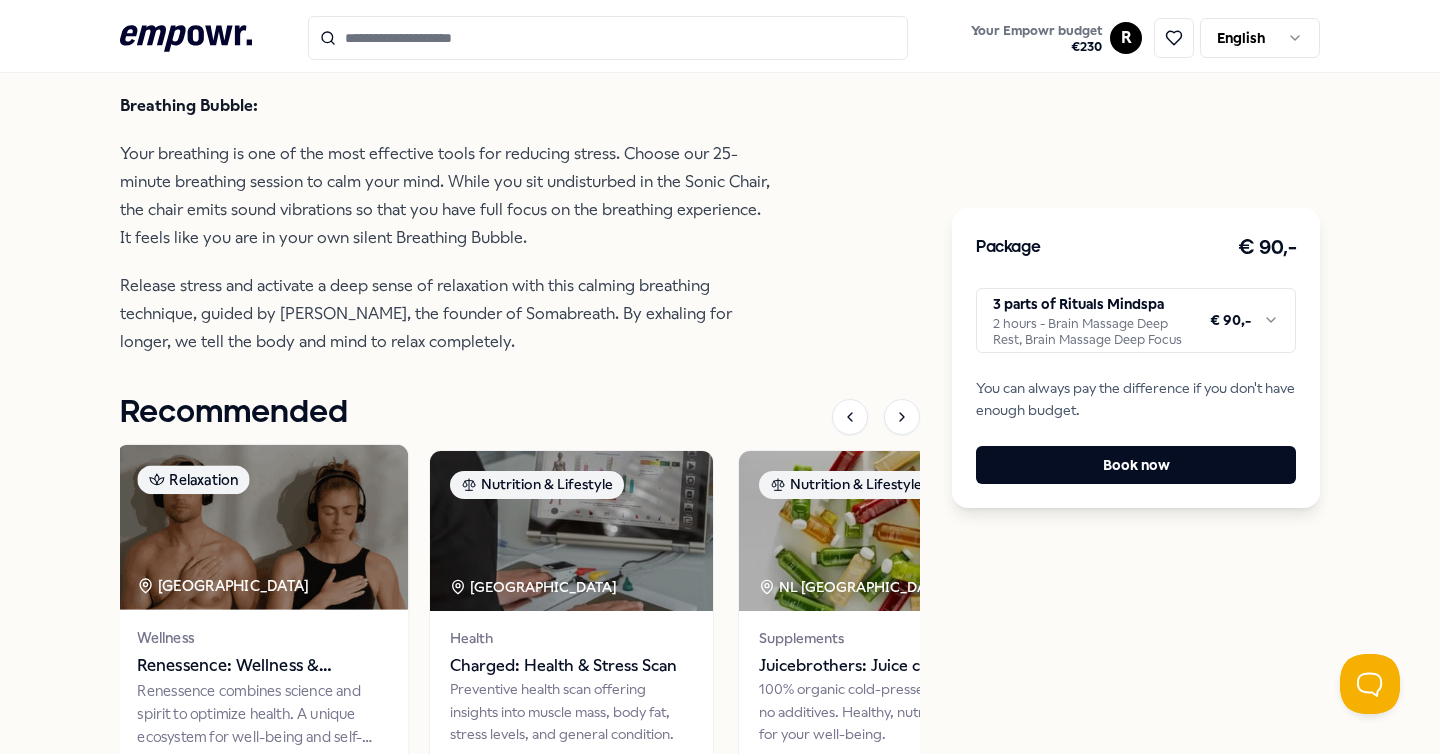 click at bounding box center (262, 526) 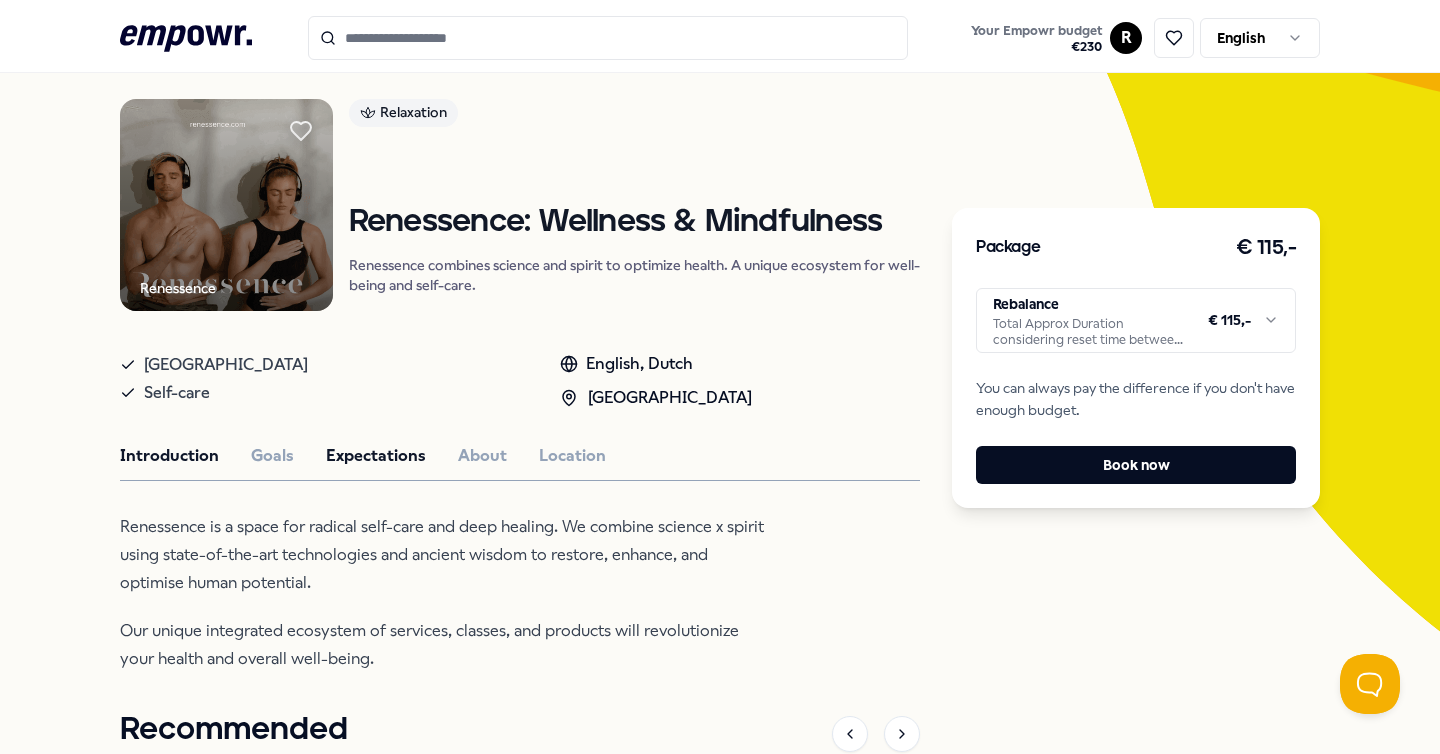 click on "Expectations" at bounding box center (376, 456) 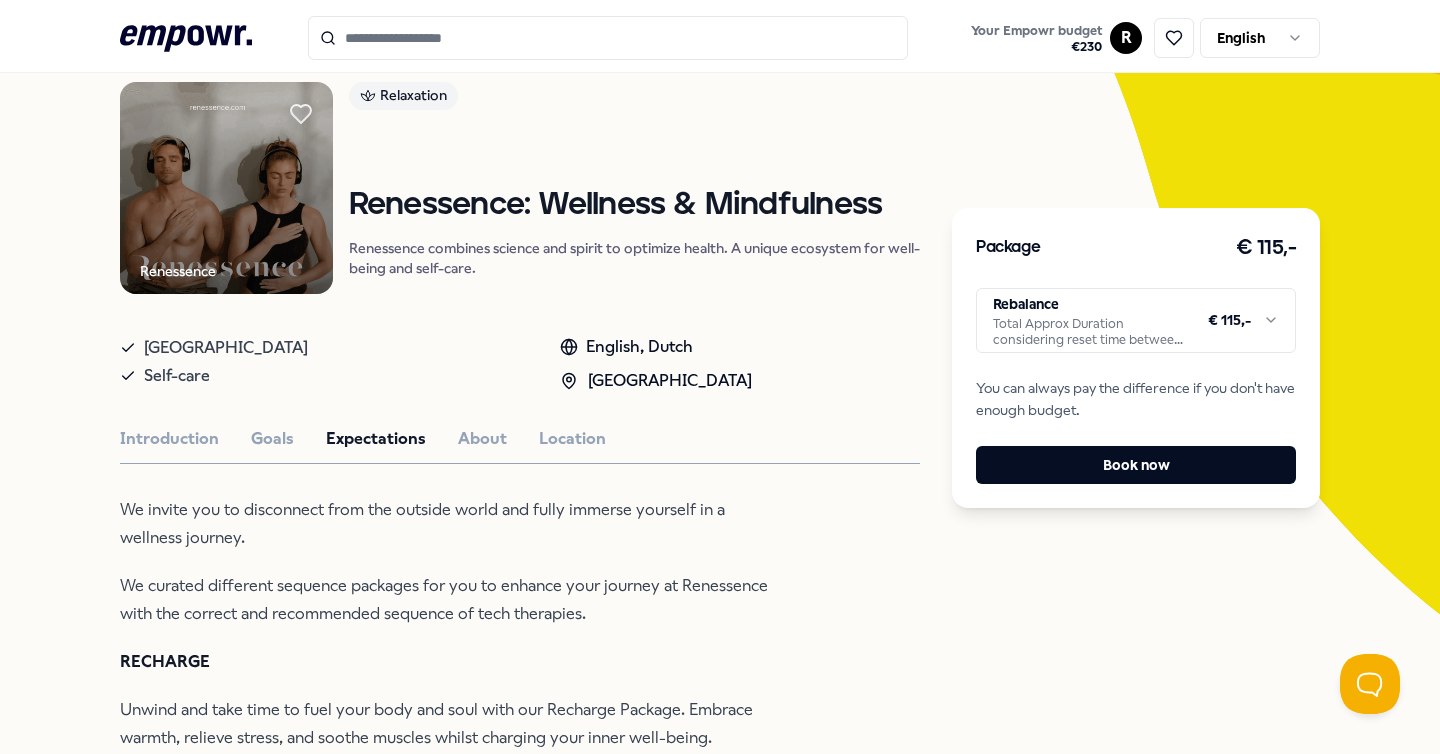 scroll, scrollTop: 149, scrollLeft: 0, axis: vertical 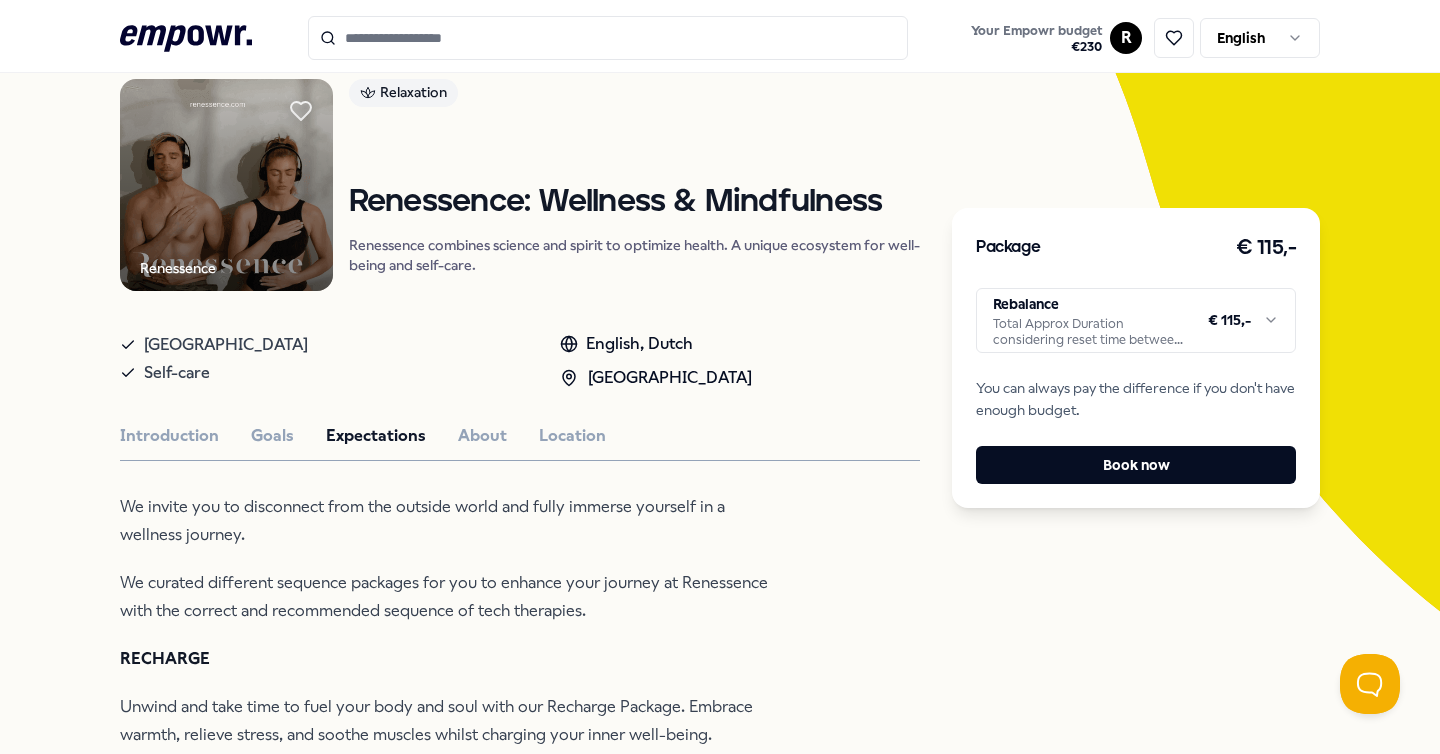 click on ".empowr-logo_svg__cls-1{fill:#03032f} Your Empowr budget € 230 R English All categories   Self-care library Back Renessence Relaxation Renessence: Wellness & Mindfulness Renessence combines science and spirit to optimize health. A unique ecosystem for well-being and self-care. [GEOGRAPHIC_DATA] Self-care English, [GEOGRAPHIC_DATA] Introduction Goals Expectations About Location We invite you to disconnect from the outside world and fully immerse yourself in a wellness journey. We curated different sequence packages for you to enhance your journey at Renessence with the correct and recommended sequence of tech therapies. RECHARGE Unwind and take time to fuel your body and soul with our Recharge Package. Embrace warmth, relieve stress, and soothe muscles whilst charging your inner well-being. Oxygen (25 min) Sauna (25 min) Float (60 min) REBALANCE Find balance within and accelerate healing with the Rebalance Package. Speed up recovery processes, and significantly boost your energy levels. Oxygen (50 min)   From" at bounding box center (720, 377) 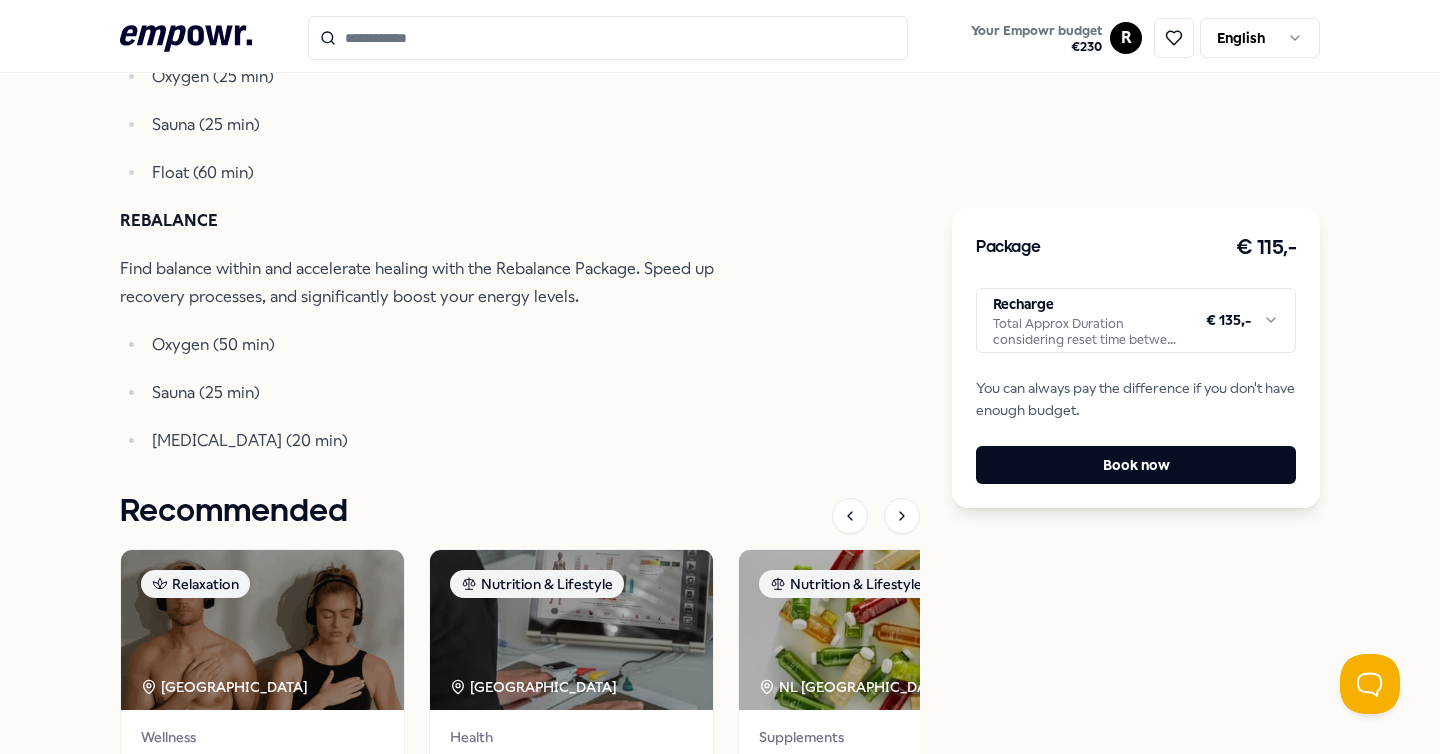 scroll, scrollTop: 856, scrollLeft: 0, axis: vertical 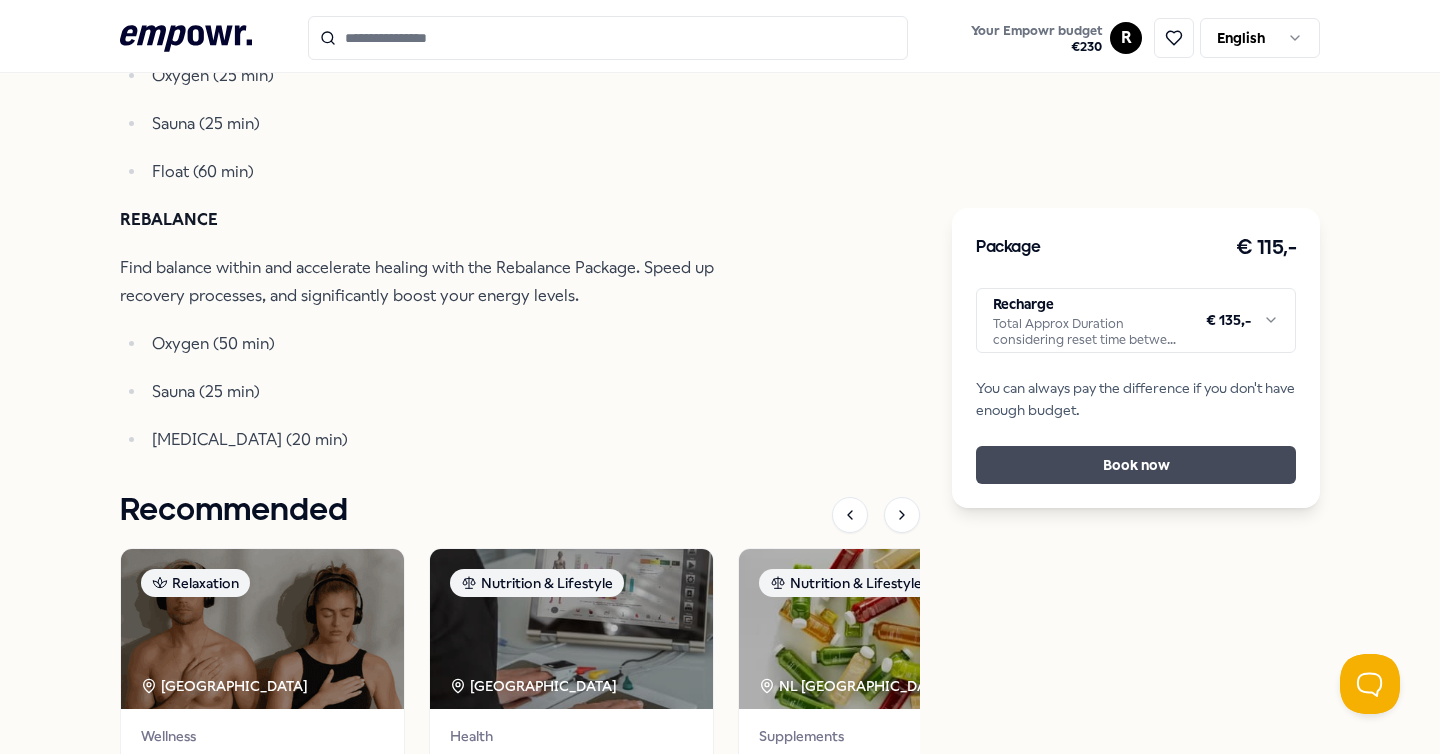 click on "Book now" at bounding box center [1136, 465] 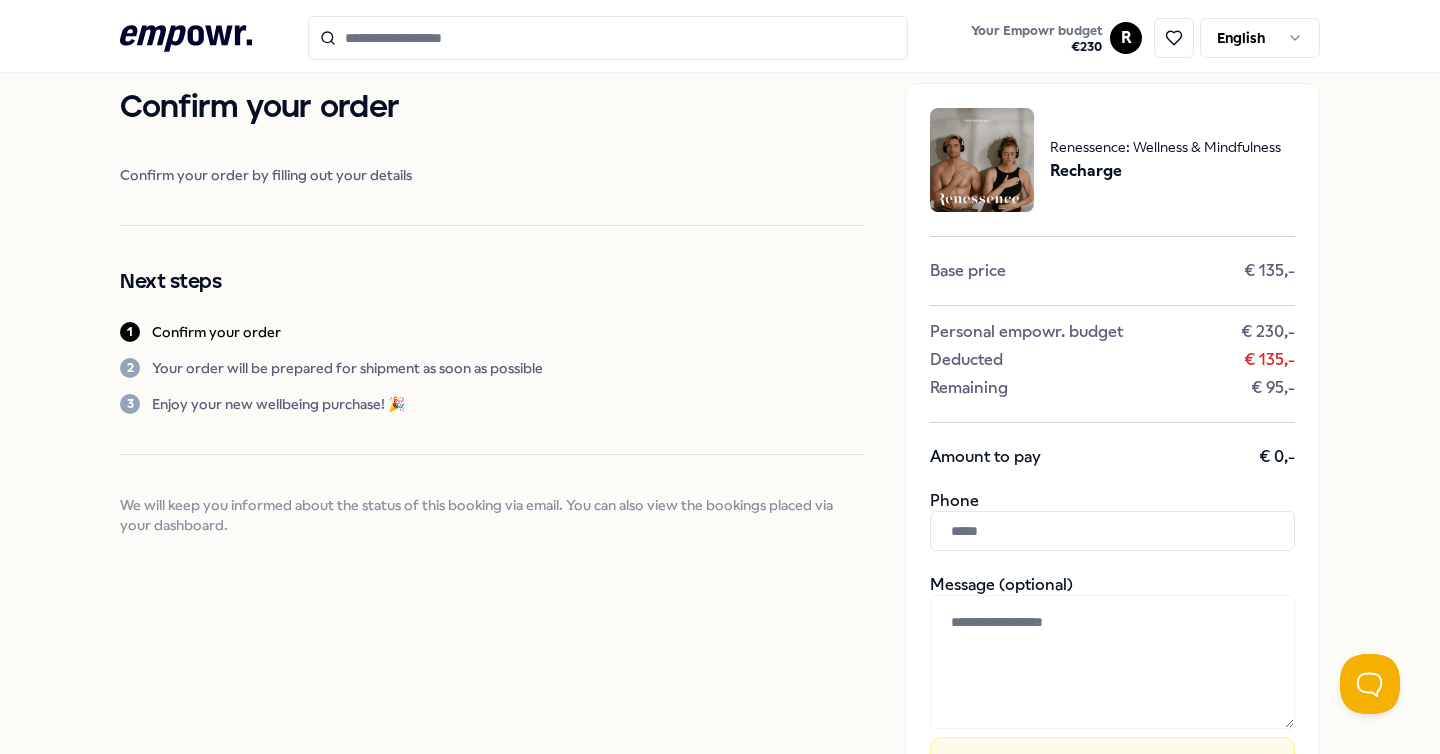 scroll, scrollTop: 414, scrollLeft: 0, axis: vertical 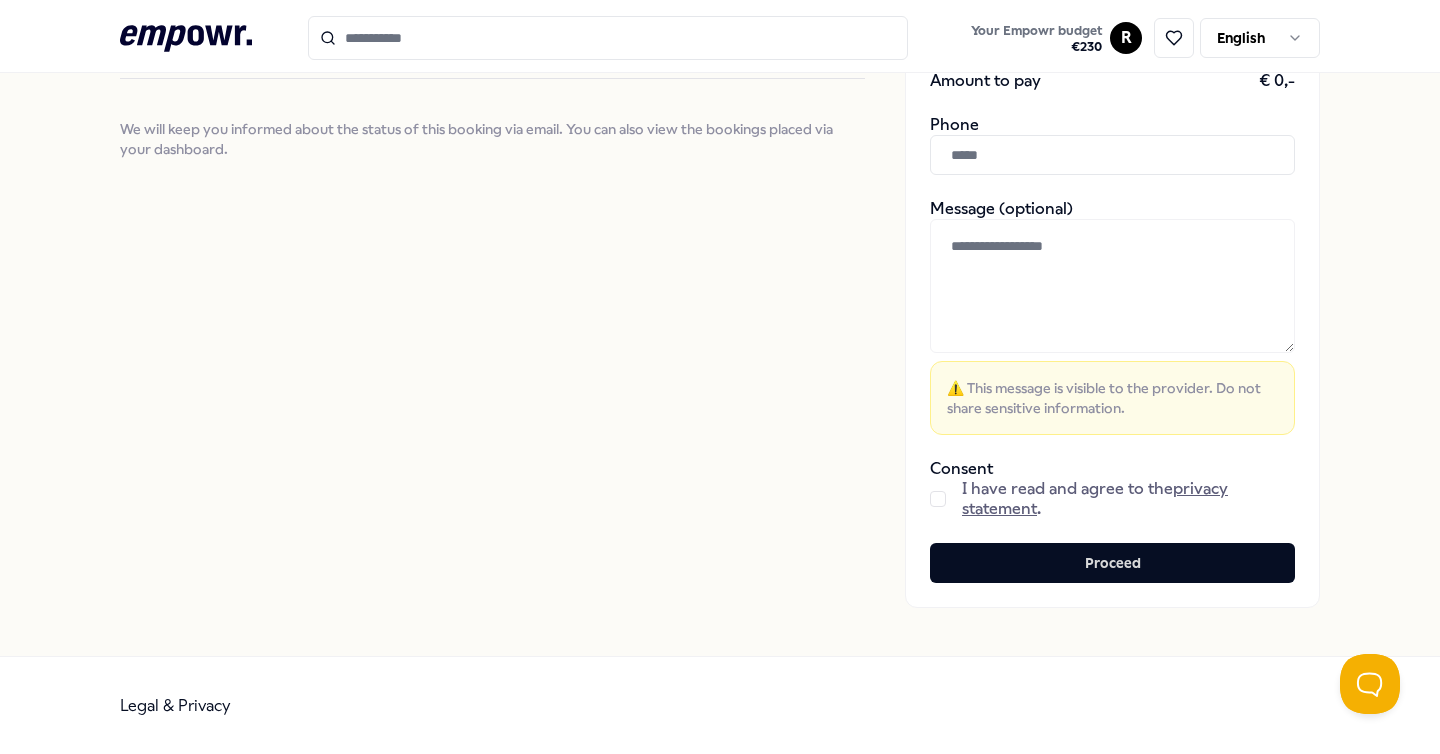 click at bounding box center (1112, 155) 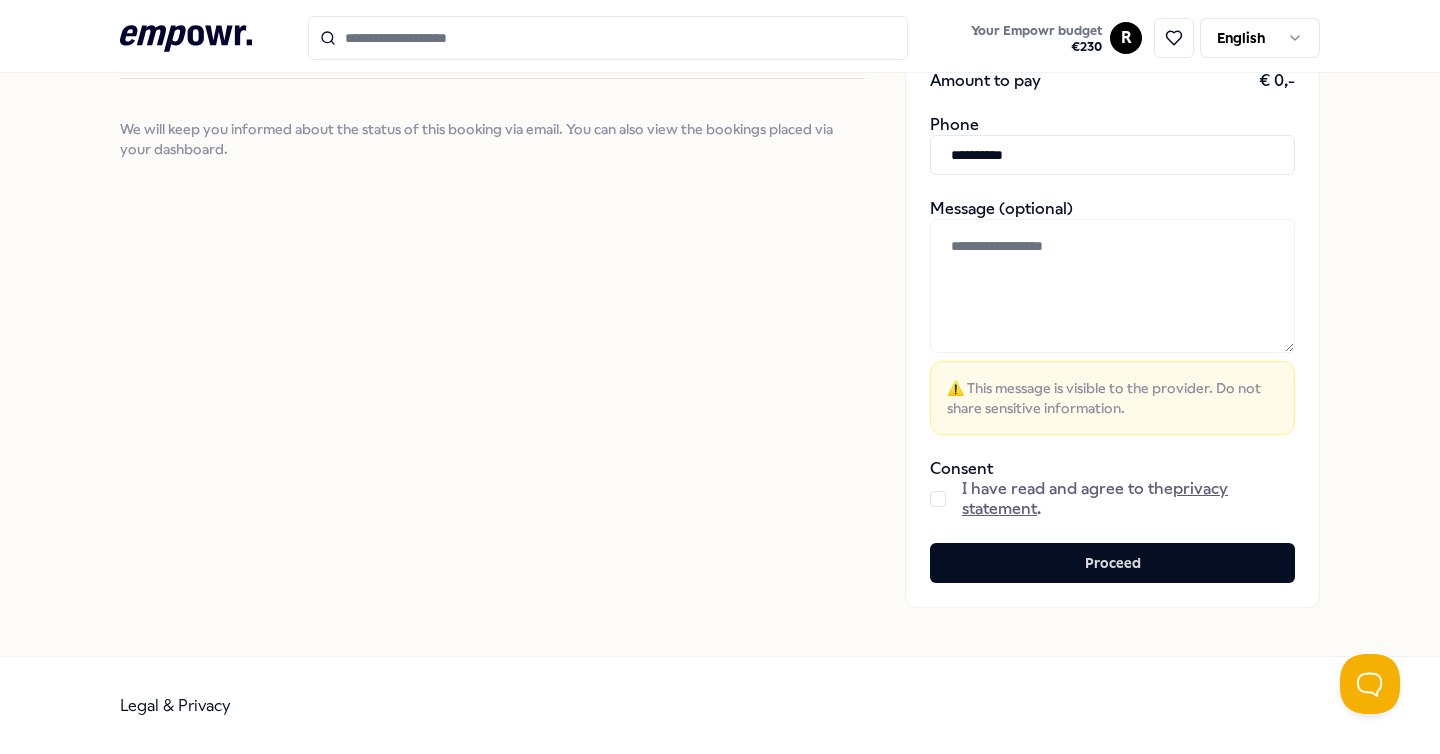 type on "**********" 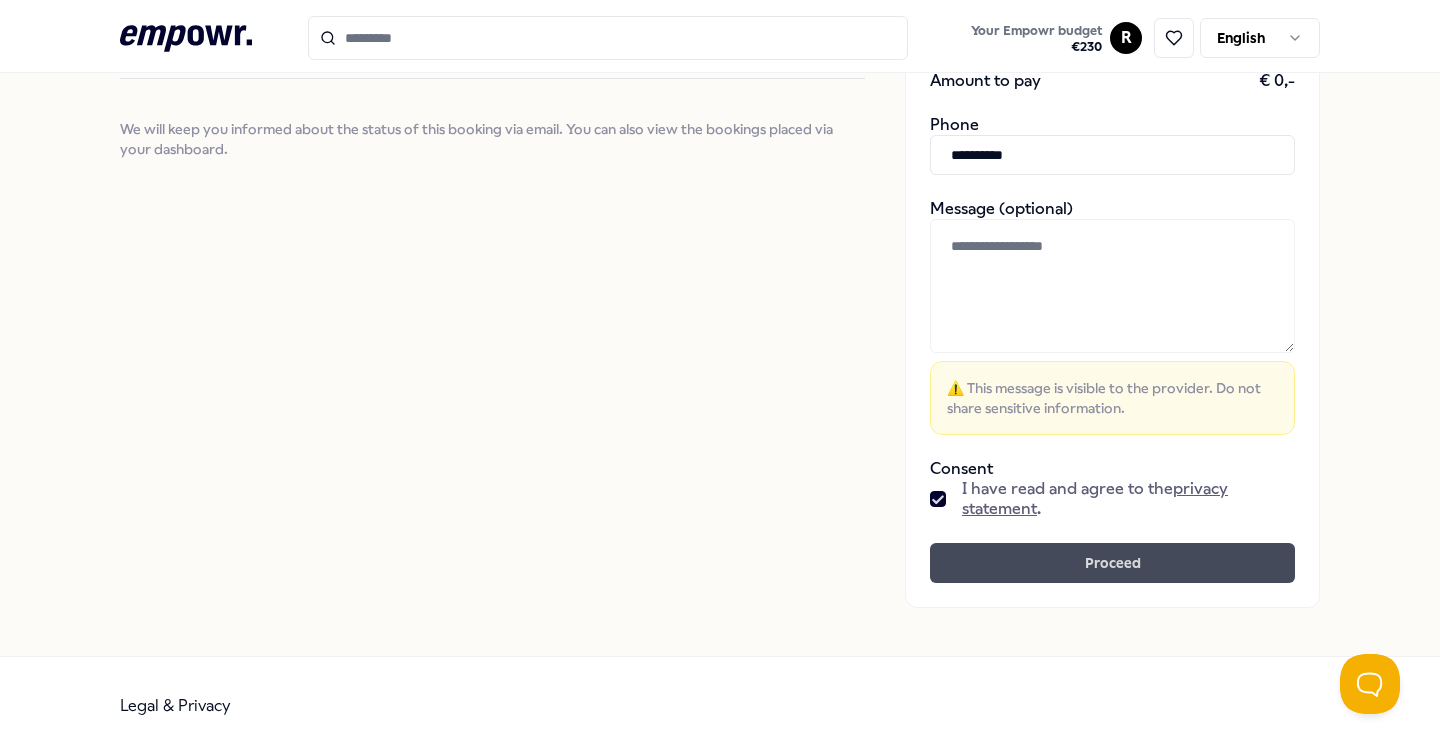 click on "Proceed" at bounding box center [1112, 563] 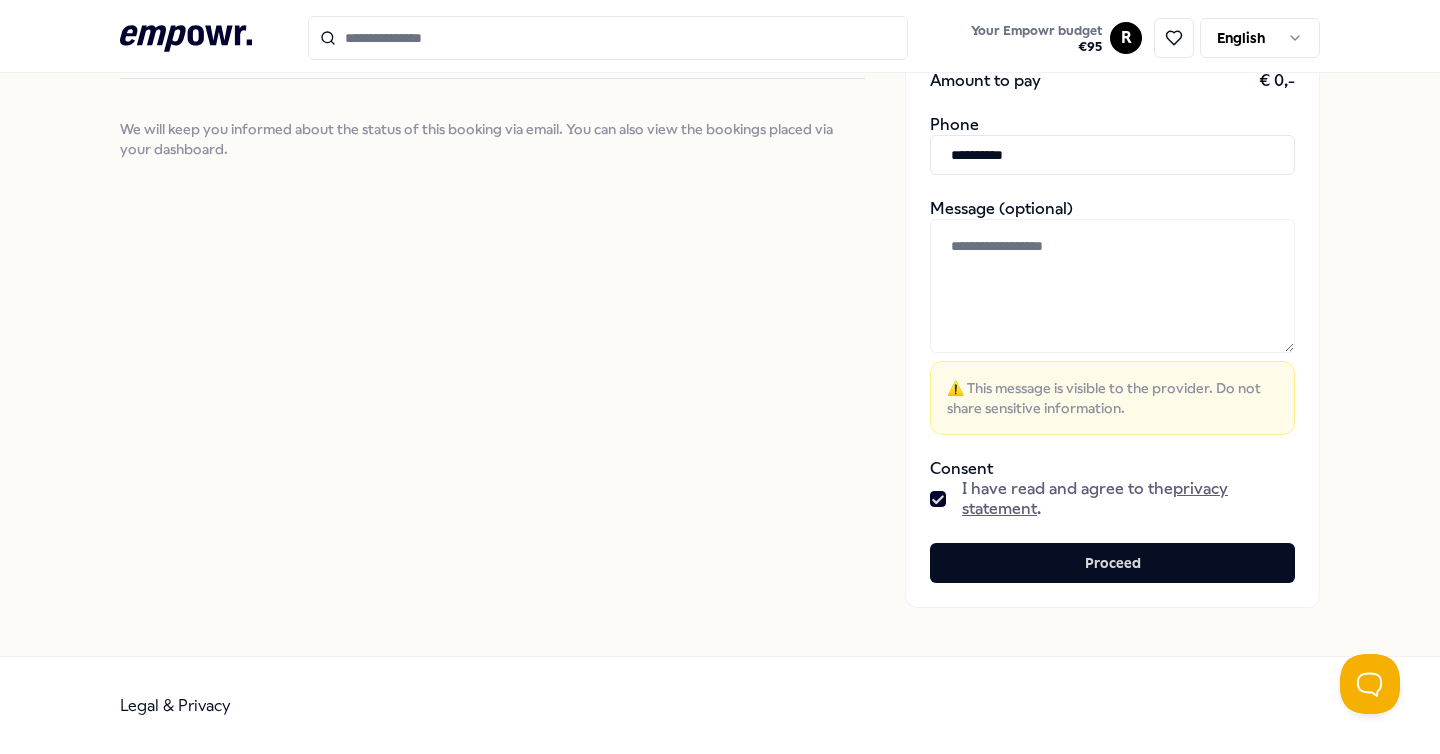 scroll, scrollTop: 0, scrollLeft: 0, axis: both 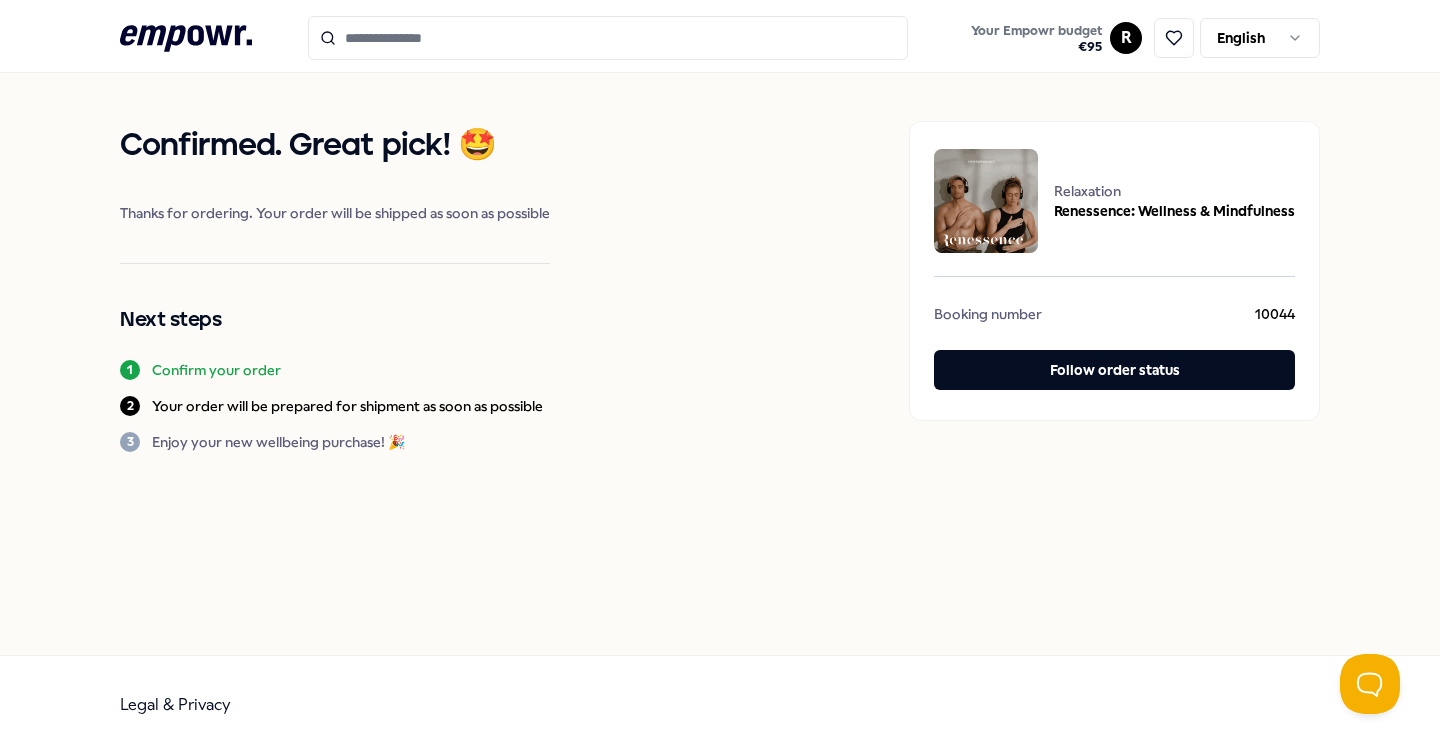 click on ".empowr-logo_svg__cls-1{fill:#03032f} Your Empowr budget € 95 R English" at bounding box center [720, 36] 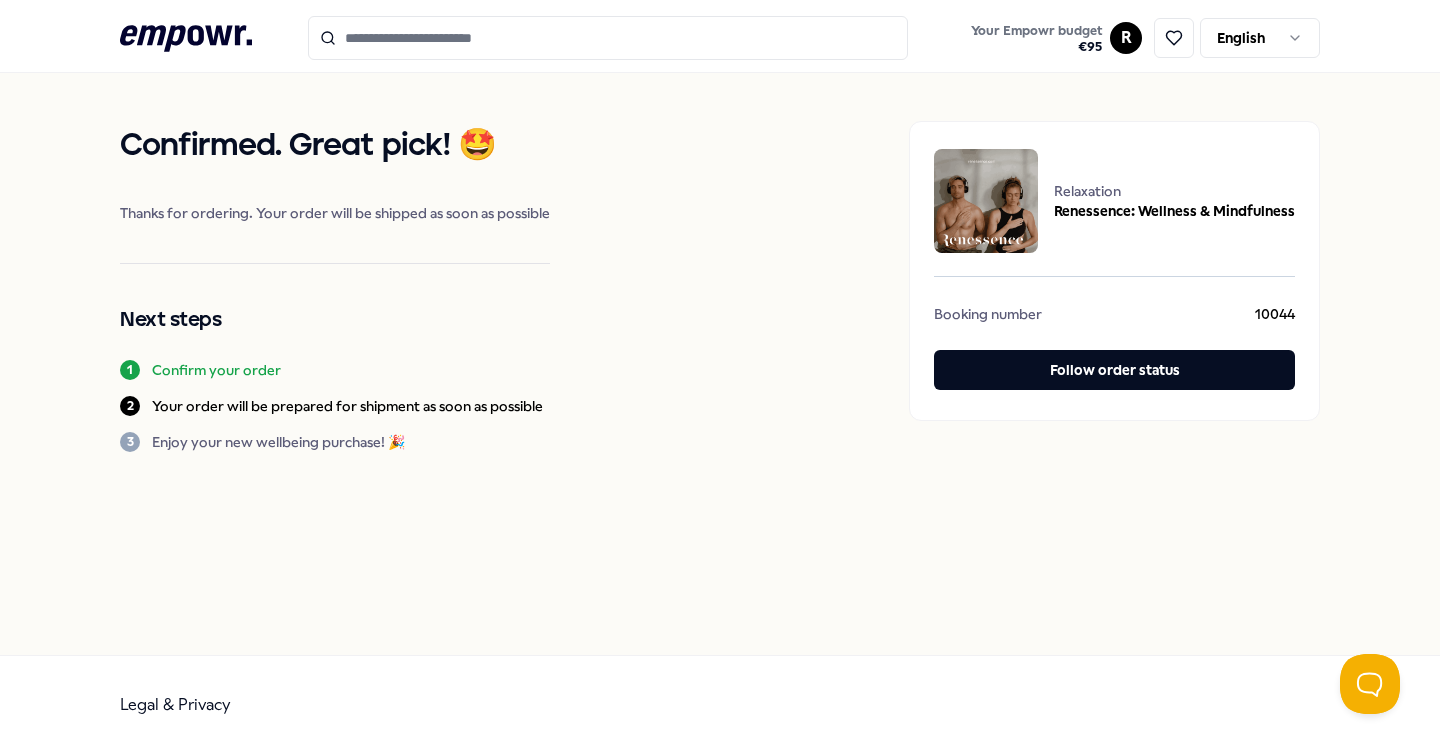 click 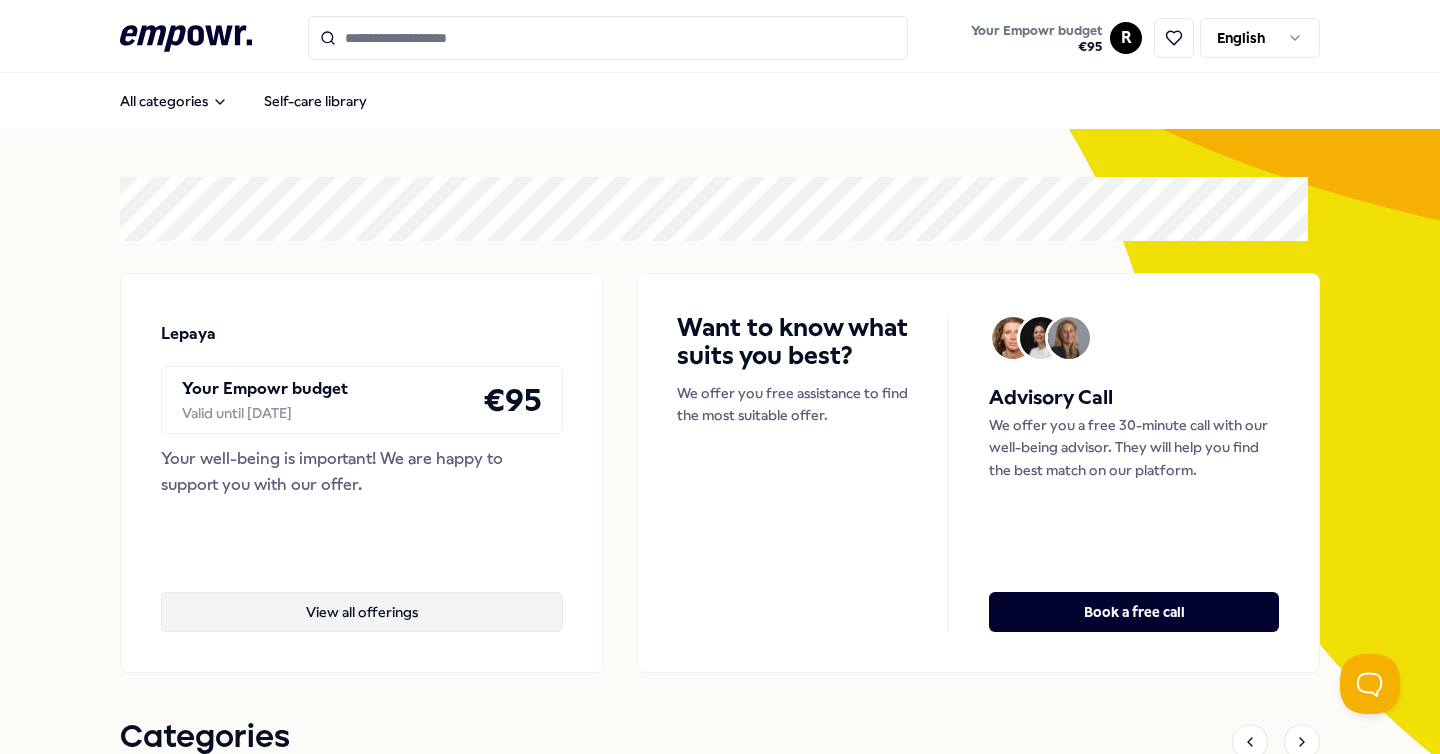 click on "View all offerings" at bounding box center [362, 612] 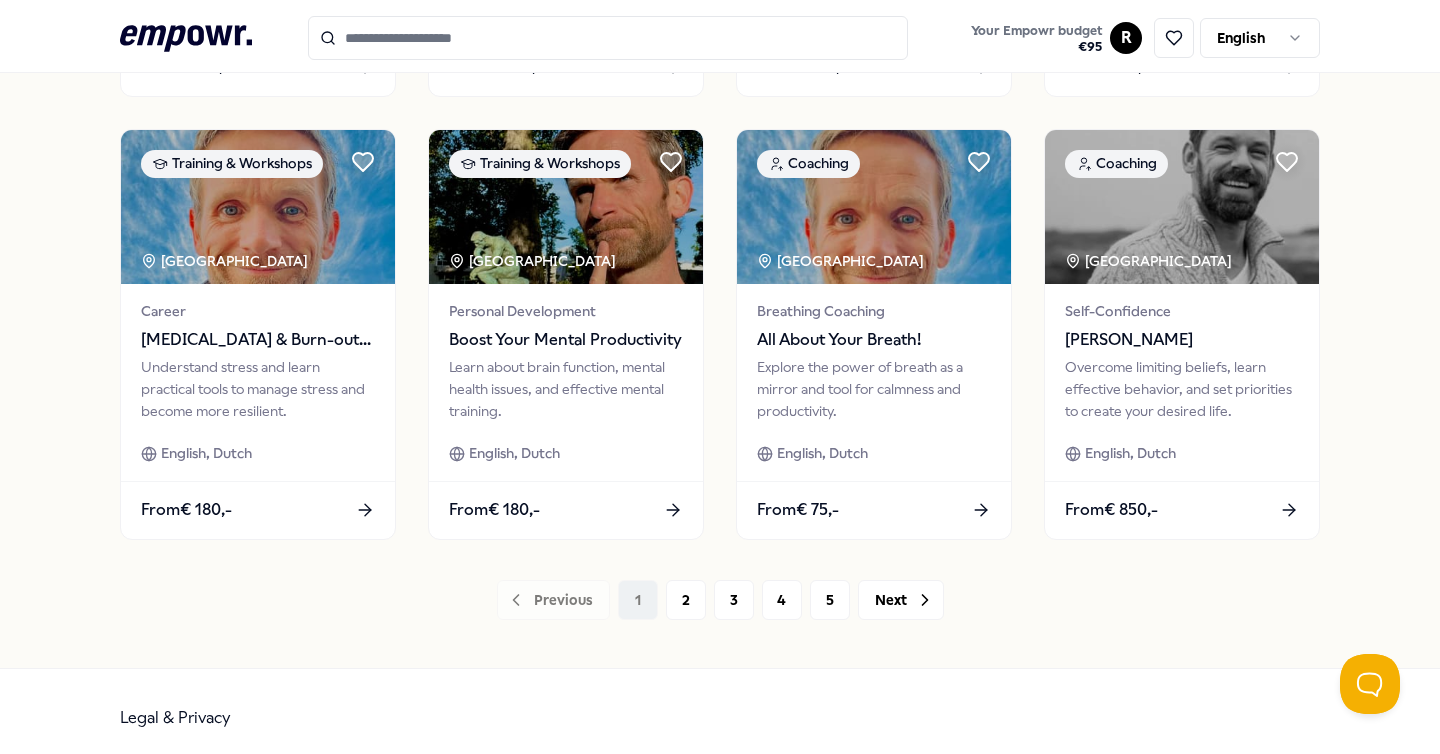 scroll, scrollTop: 0, scrollLeft: 0, axis: both 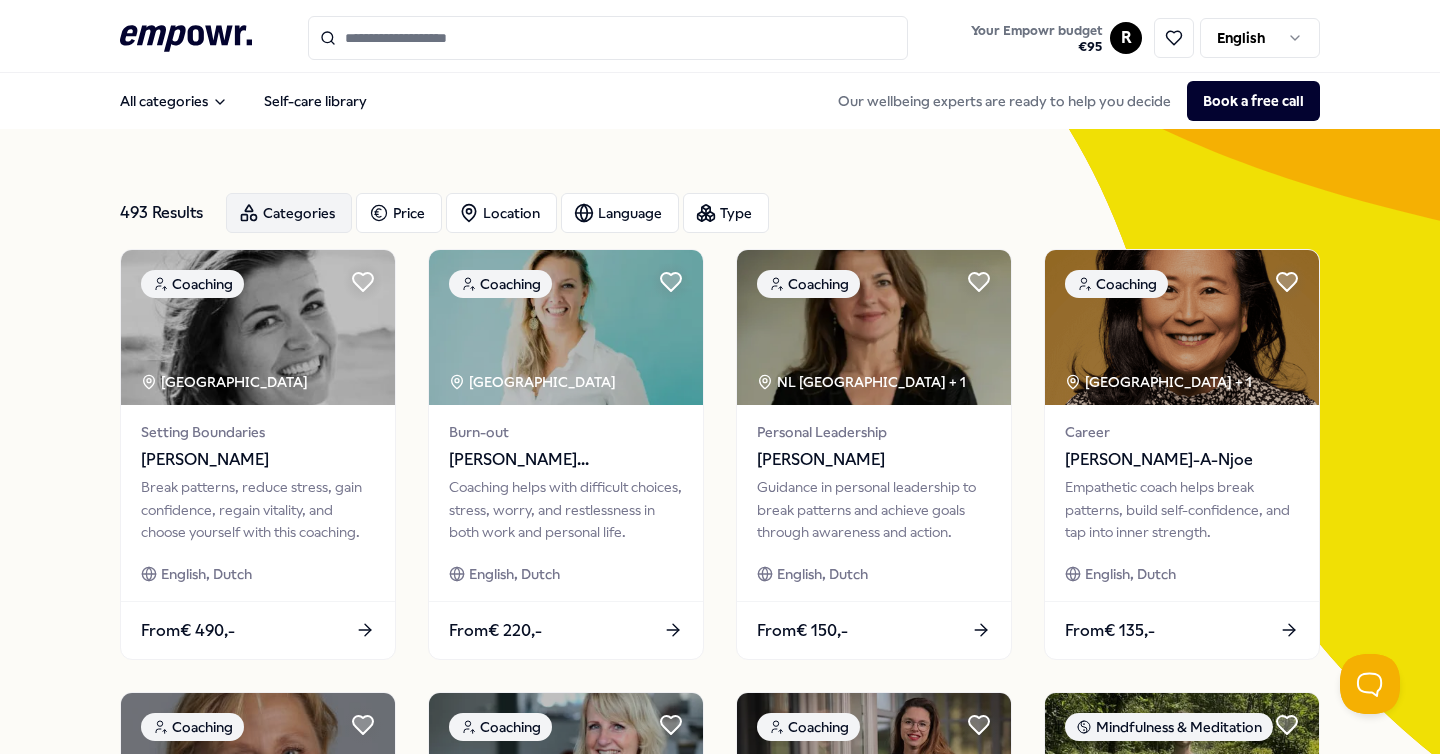 click on "Categories" at bounding box center [289, 213] 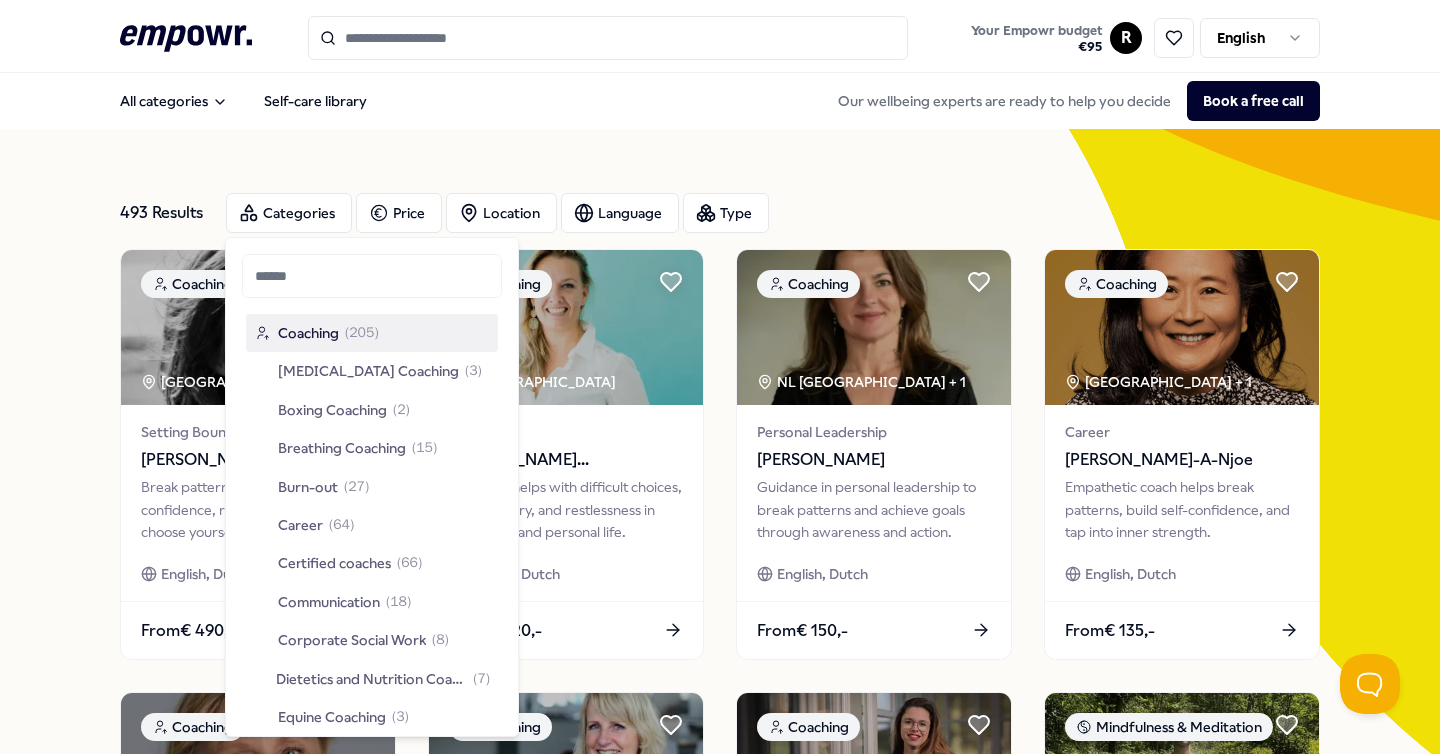 click on "493 Results Categories Price Location Language Type Coaching [GEOGRAPHIC_DATA] Region   Setting Boundaries [PERSON_NAME] Break patterns, reduce stress, gain confidence, regain vitality, and choose
yourself with this coaching. English, Dutch From  € 490,- Coaching [GEOGRAPHIC_DATA]   Burn-out [PERSON_NAME] Coaching helps with difficult choices, stress, worry, and [MEDICAL_DATA] in both
work and personal life. English, Dutch From  € 220,- Coaching NL [GEOGRAPHIC_DATA]   + 1 Personal Leadership [PERSON_NAME] Guidance in personal leadership to break patterns and achieve goals through
awareness and action. English, Dutch From  € 150,- Coaching [GEOGRAPHIC_DATA] Region   + 1 Career [PERSON_NAME] Empathetic coach helps break patterns, build self-confidence, and tap into inner
strength. English, Dutch From  € 135,- Coaching Leadership & Management [PERSON_NAME] Coaching for ambitious leaders to strengthen leadership skills for themselves
and others. English, Dutch, Italian, Swedish From  € 175,- Coaching   1" at bounding box center [720, 902] 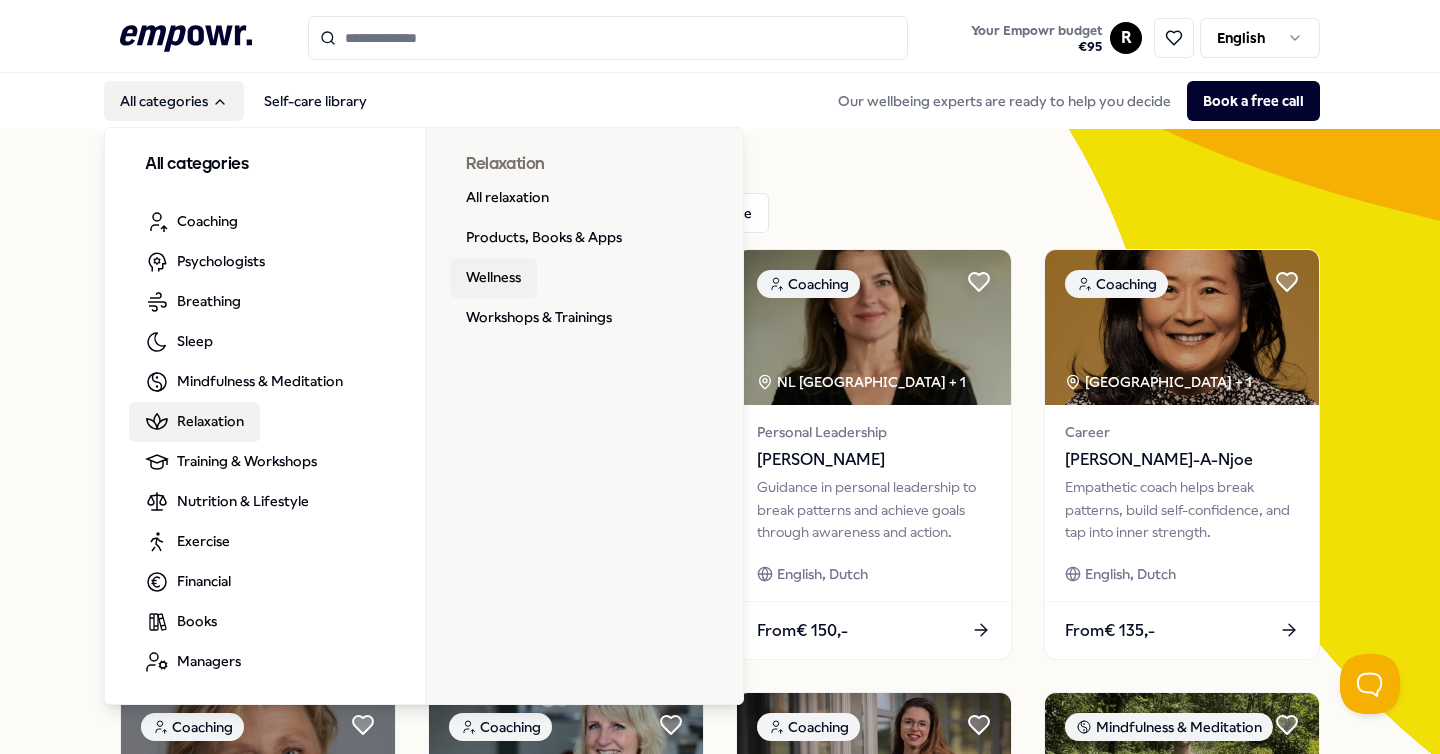 click on "Wellness" at bounding box center [493, 278] 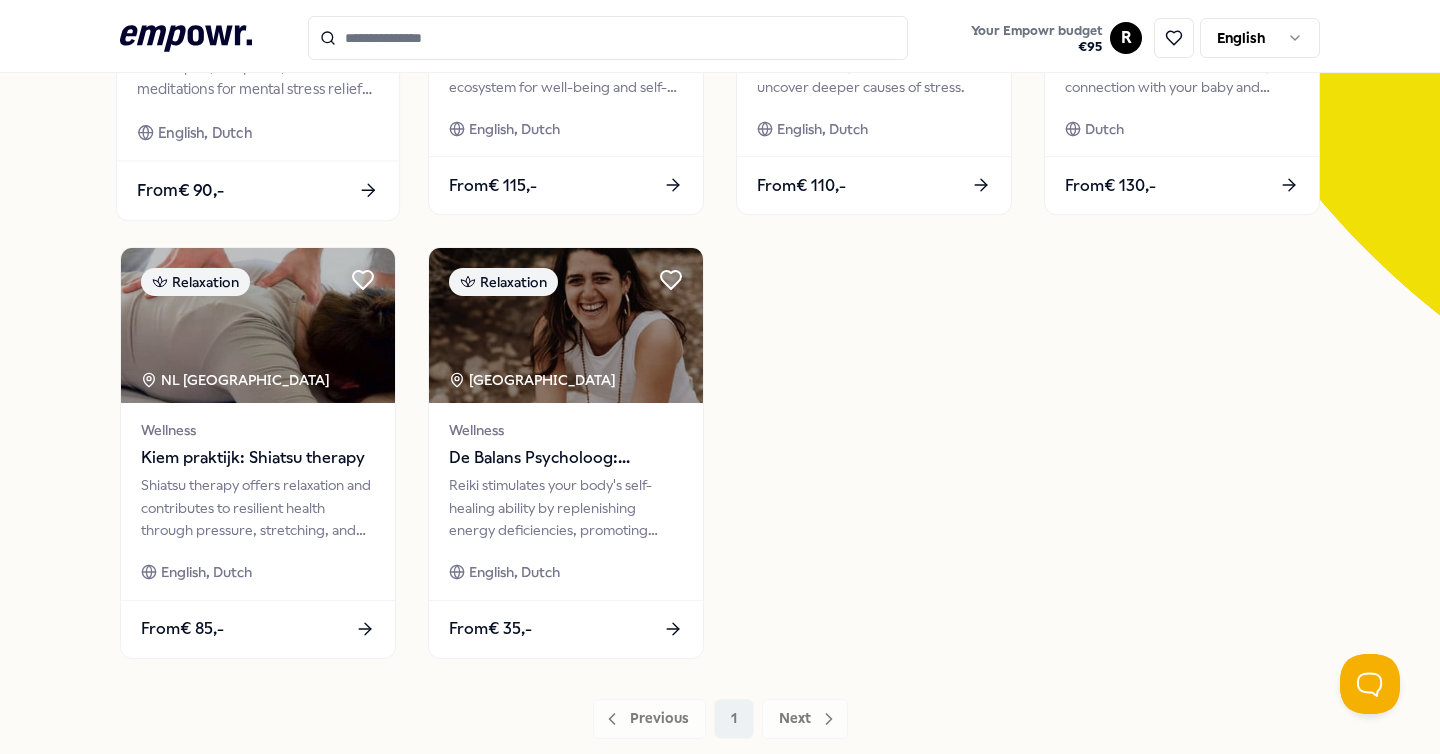 scroll, scrollTop: 458, scrollLeft: 0, axis: vertical 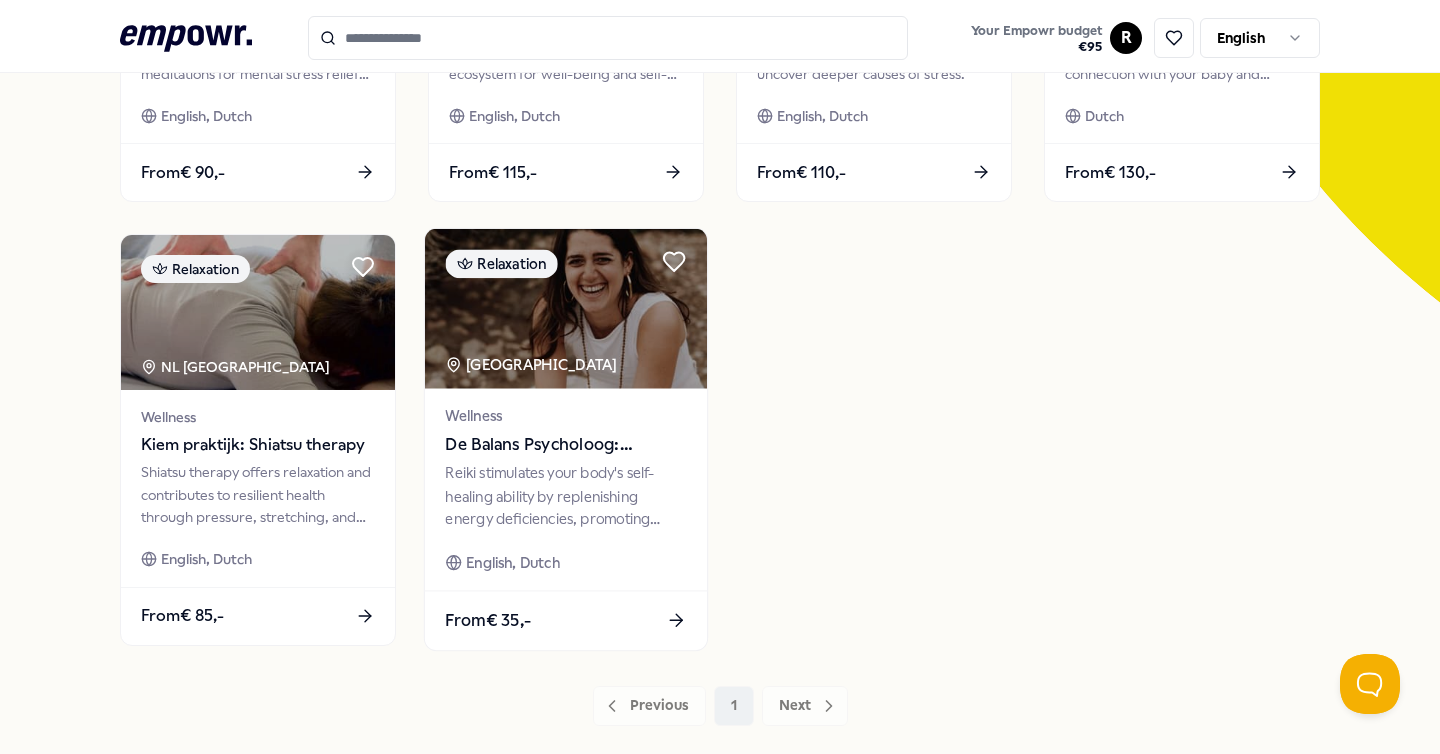 click at bounding box center [566, 309] 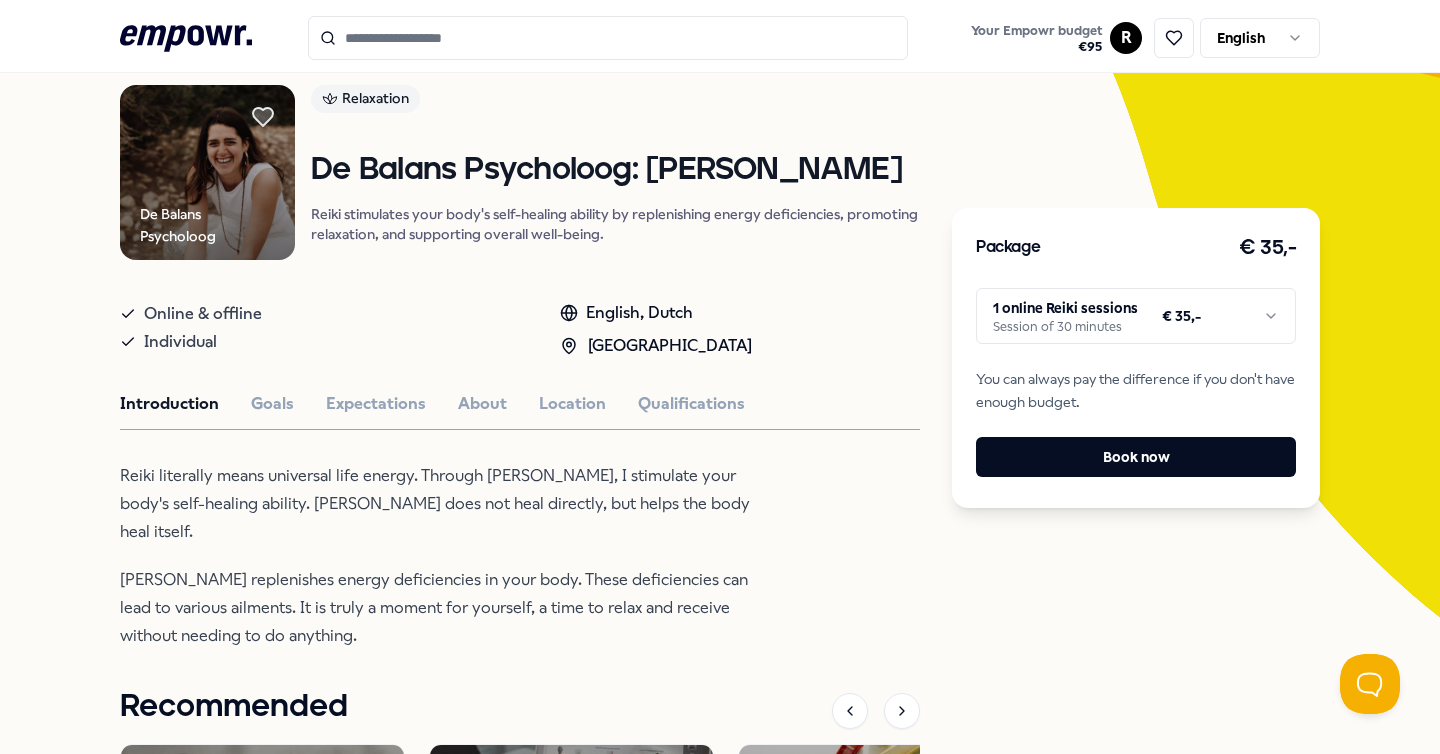 scroll, scrollTop: 147, scrollLeft: 0, axis: vertical 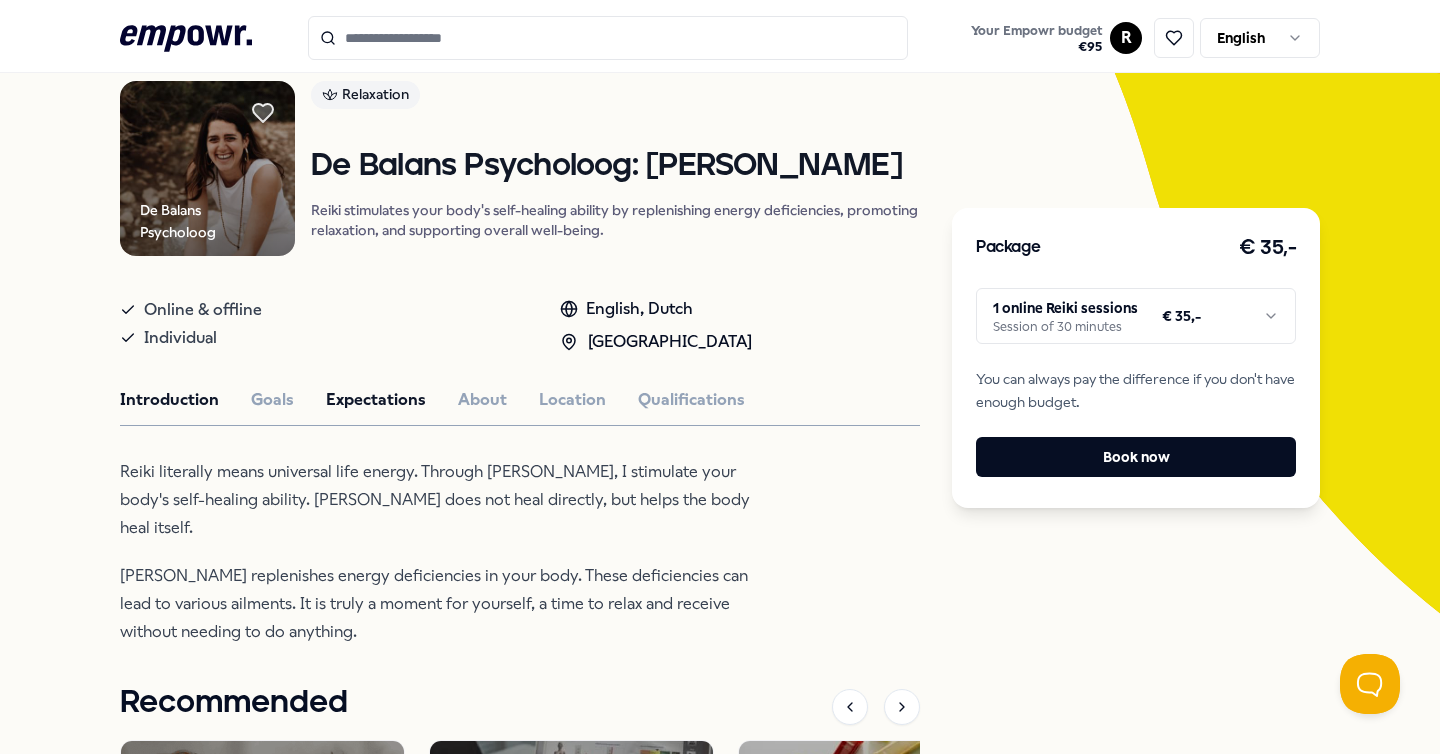 click on "Expectations" at bounding box center (376, 400) 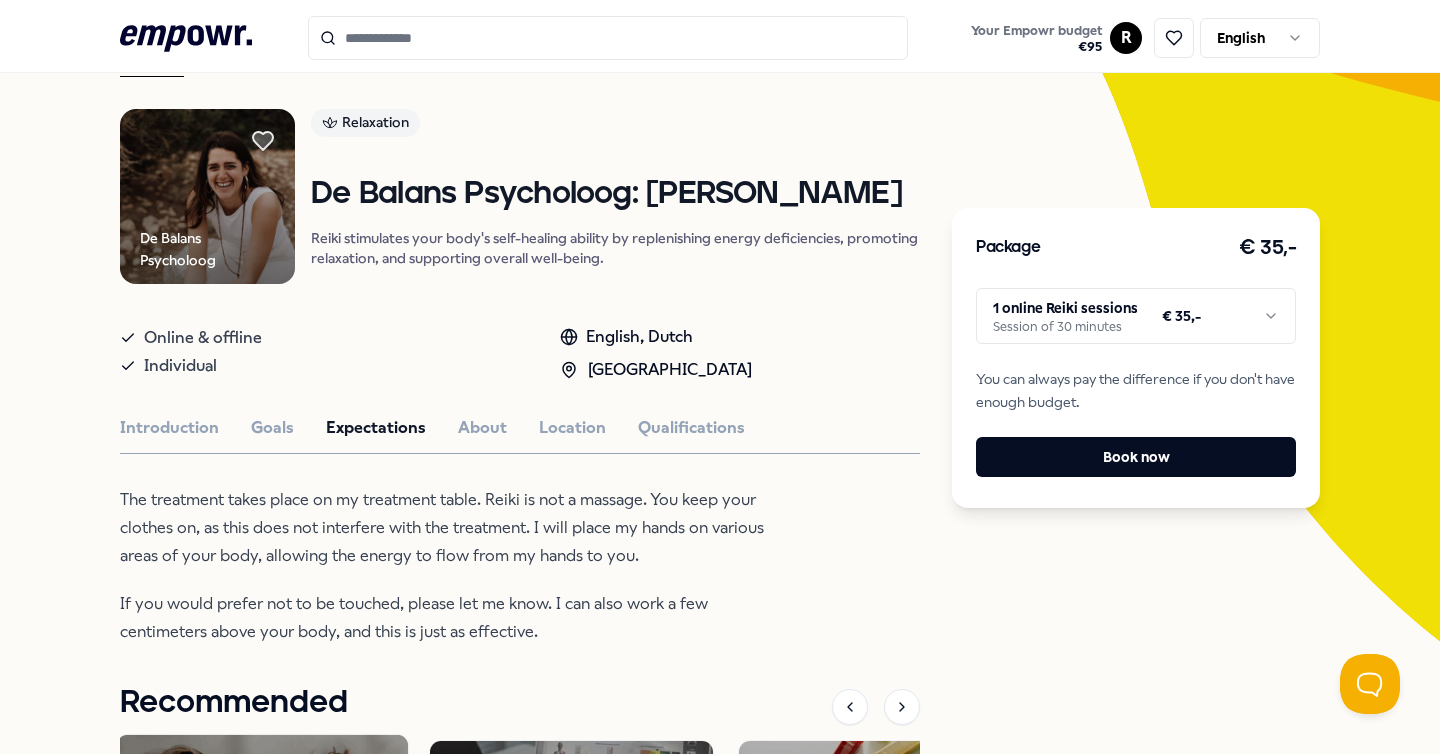 scroll, scrollTop: 0, scrollLeft: 0, axis: both 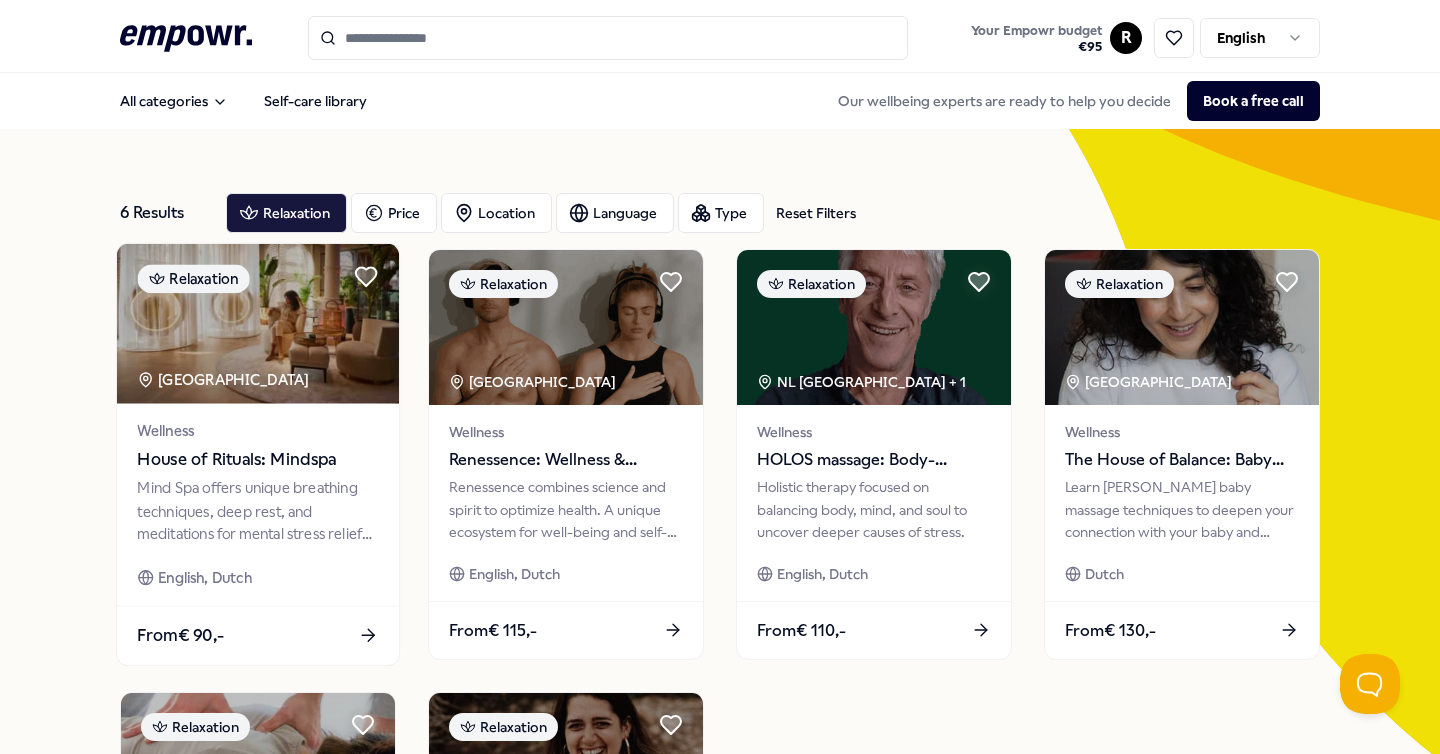 click at bounding box center [258, 324] 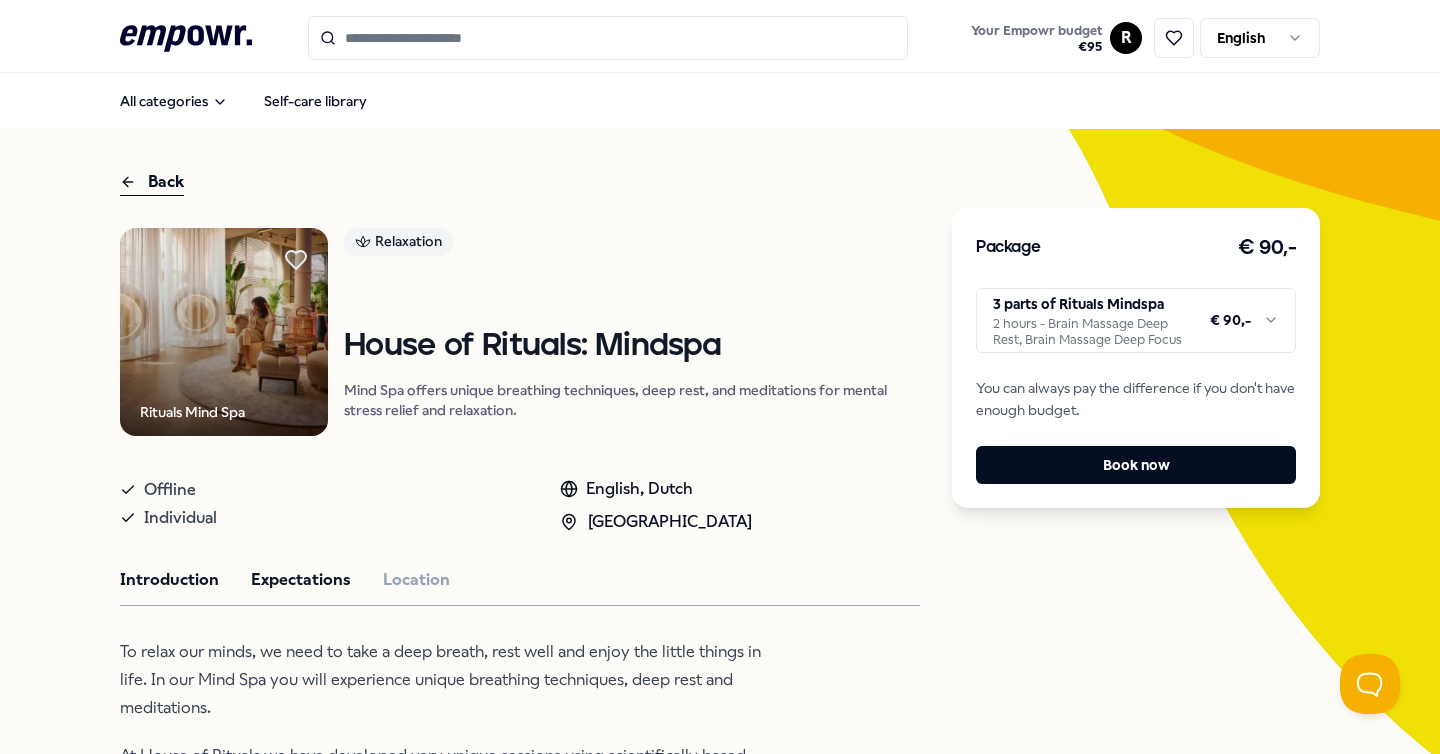 click on "Expectations" at bounding box center (301, 580) 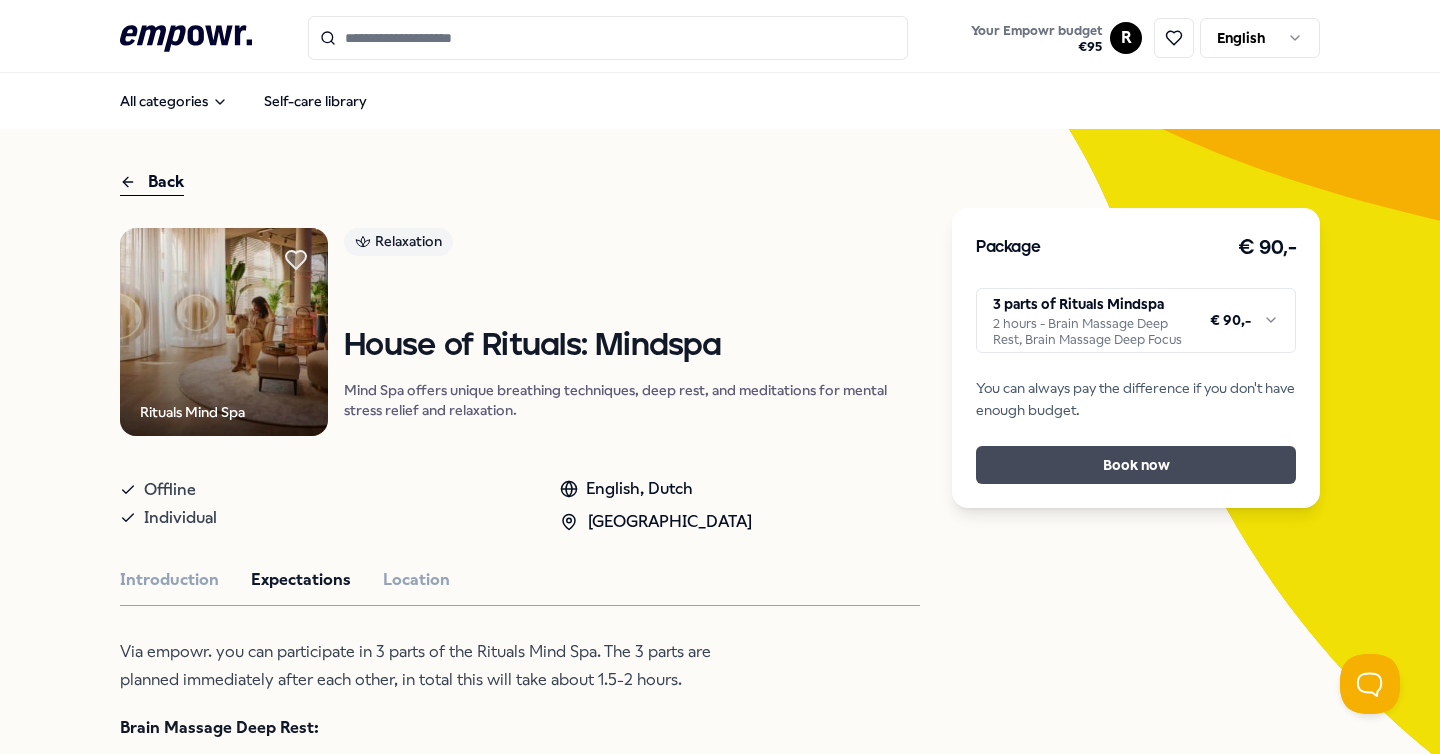 click on "Book now" at bounding box center (1136, 465) 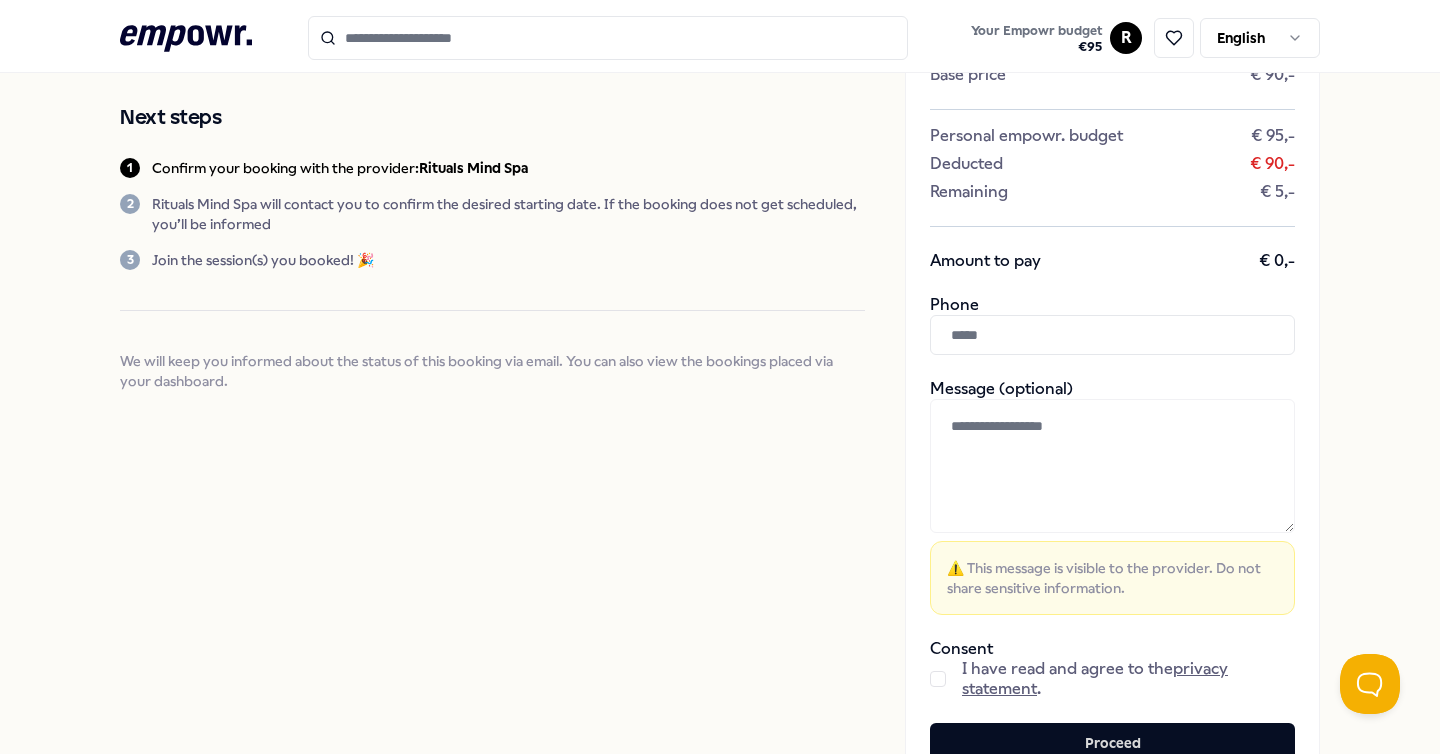 scroll, scrollTop: 215, scrollLeft: 0, axis: vertical 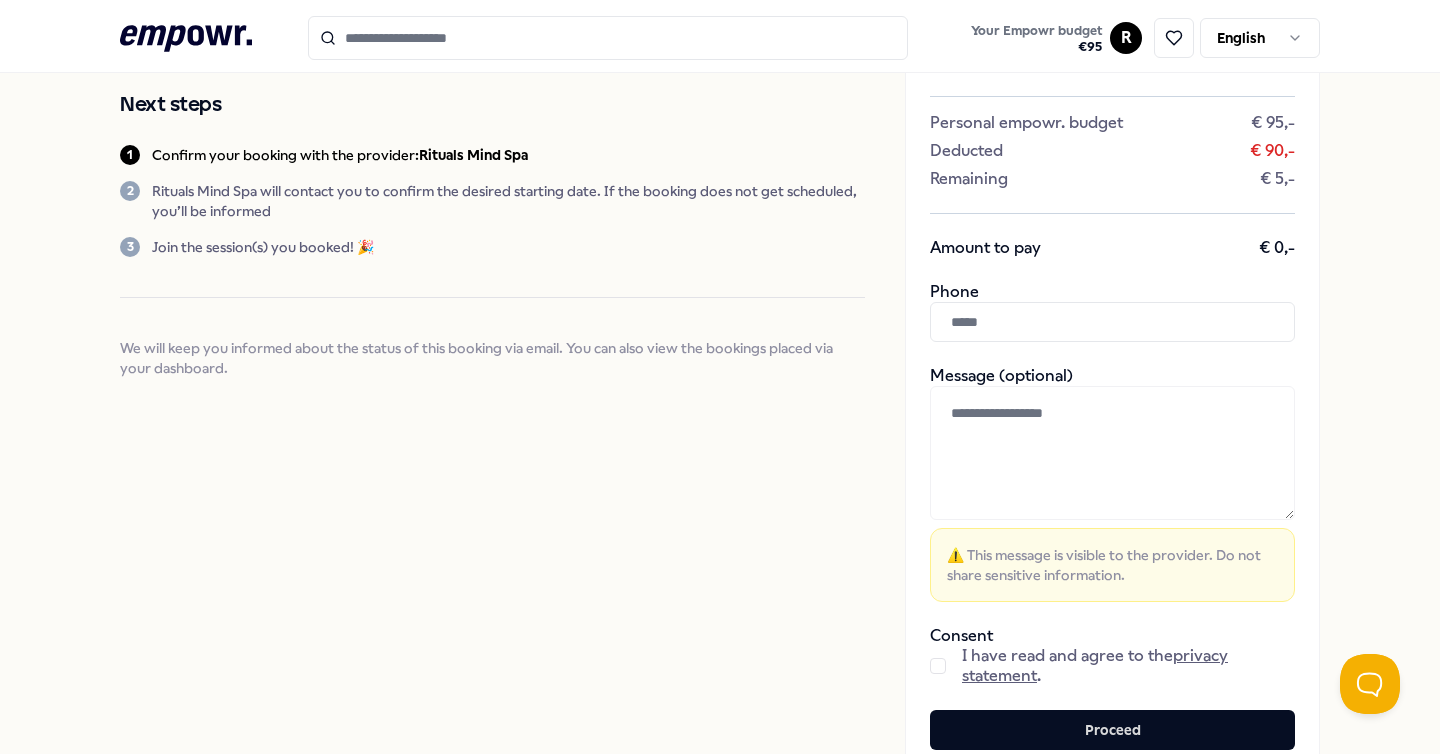 click at bounding box center (1112, 322) 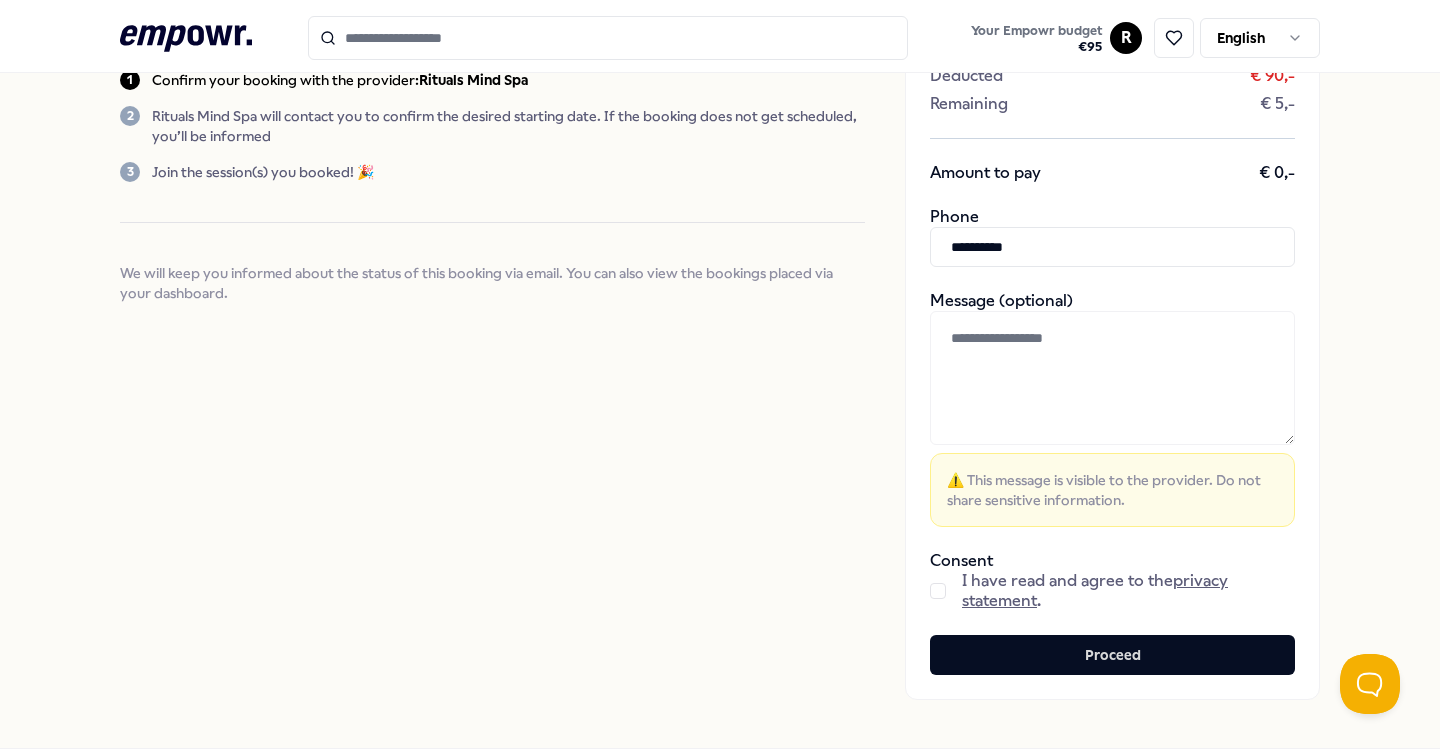scroll, scrollTop: 315, scrollLeft: 0, axis: vertical 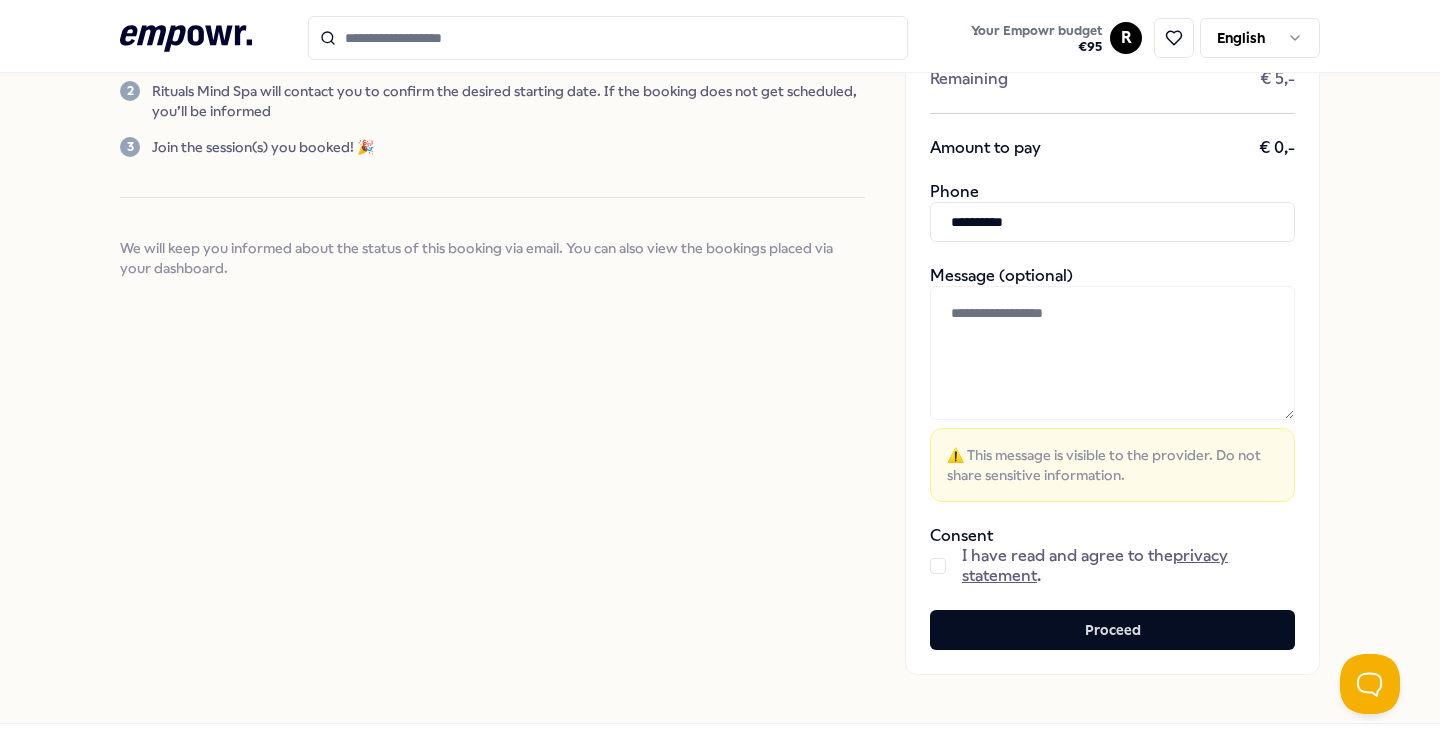 type on "**********" 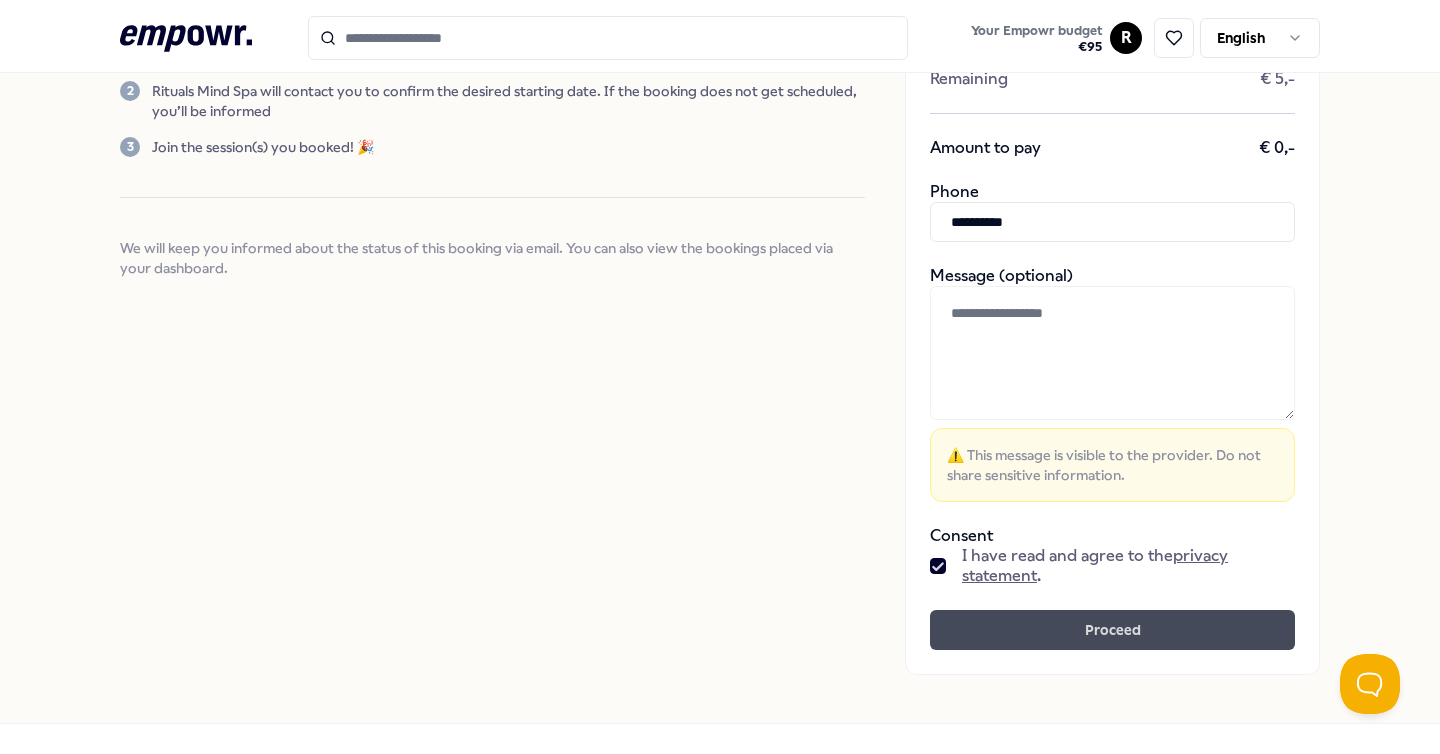 click on "Proceed" at bounding box center [1112, 630] 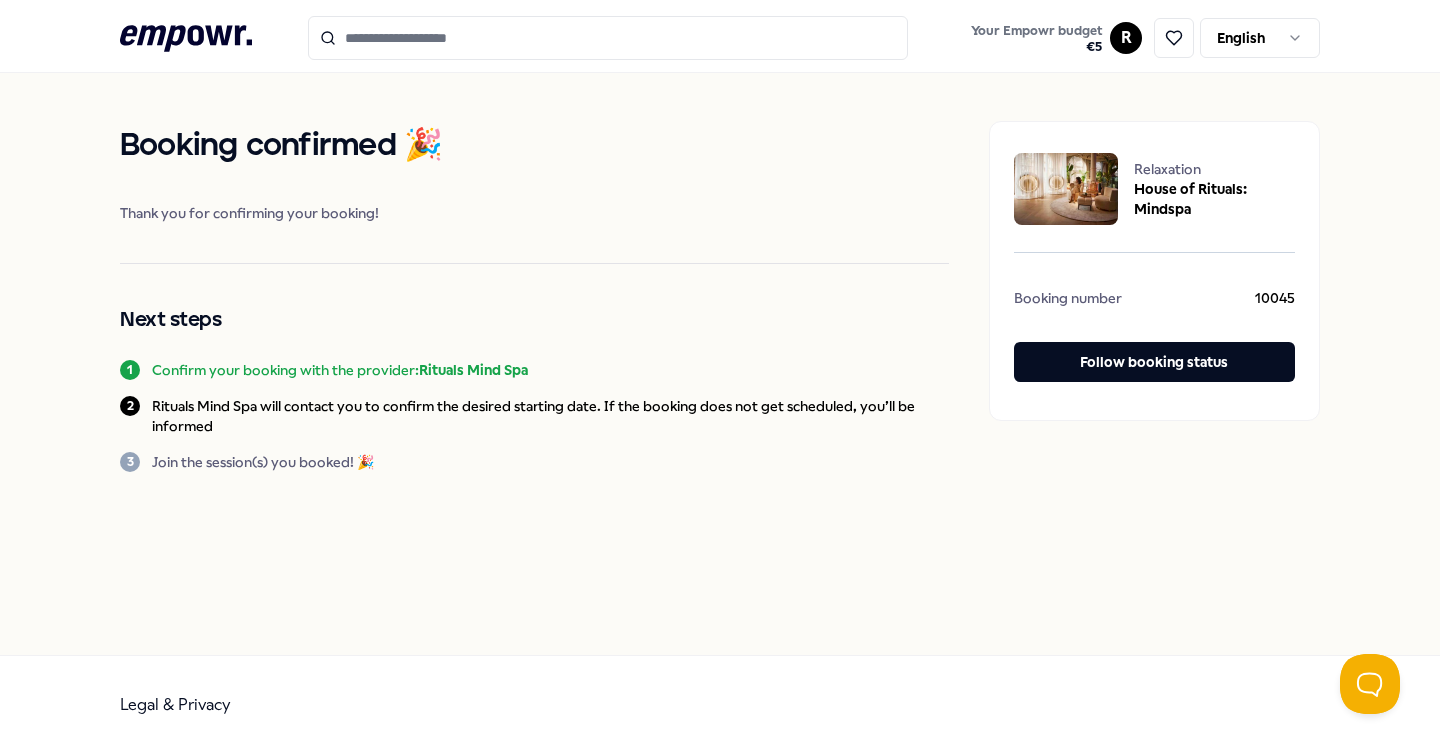 scroll, scrollTop: 0, scrollLeft: 0, axis: both 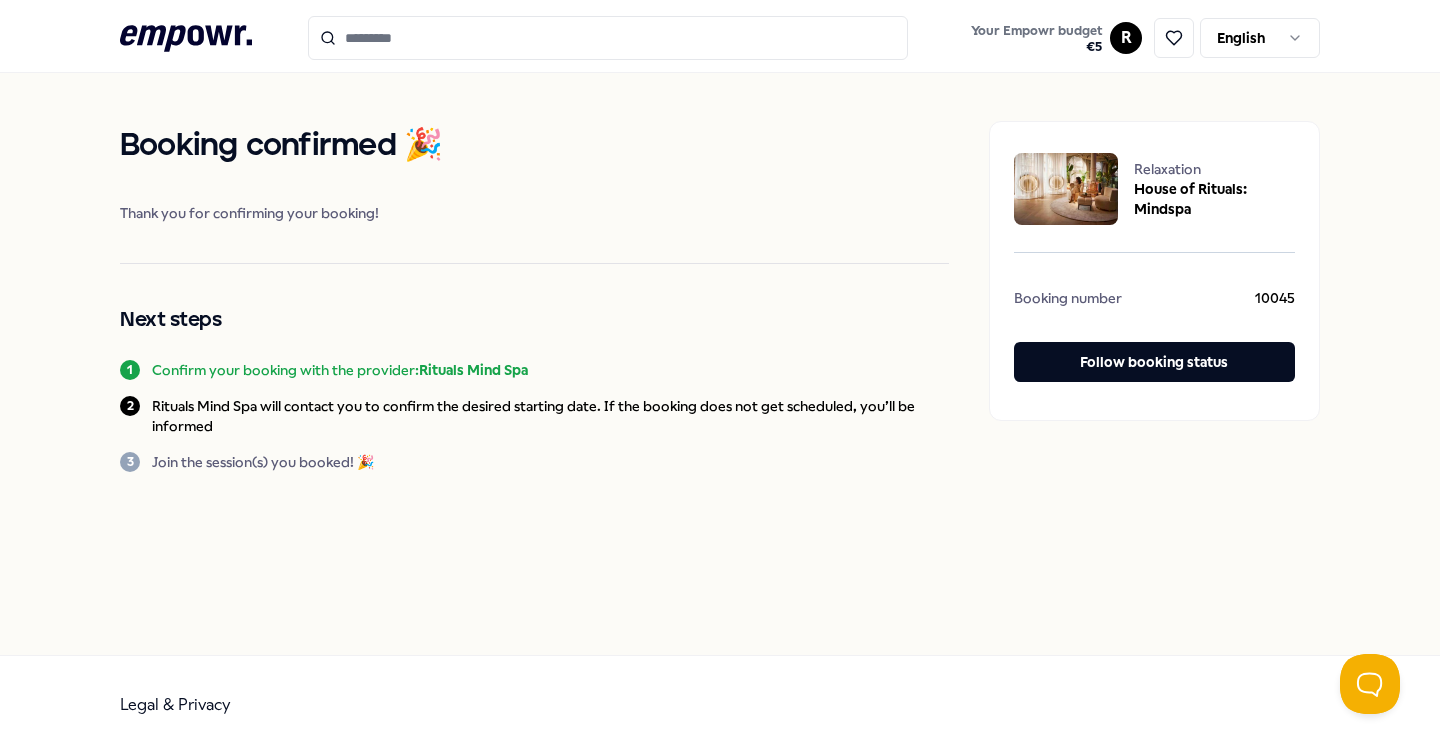 click on ".empowr-logo_svg__cls-1{fill:#03032f}" 